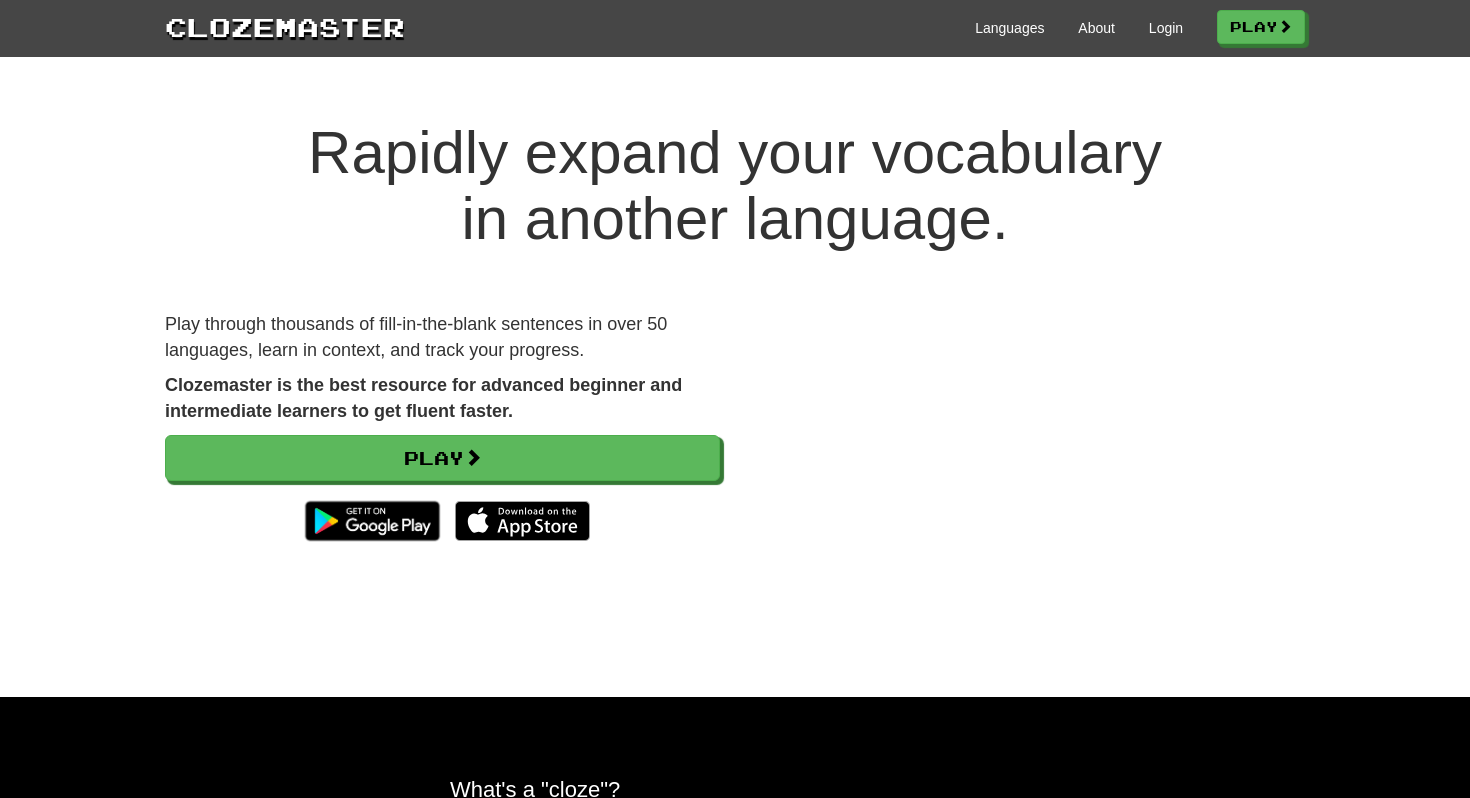 scroll, scrollTop: 0, scrollLeft: 0, axis: both 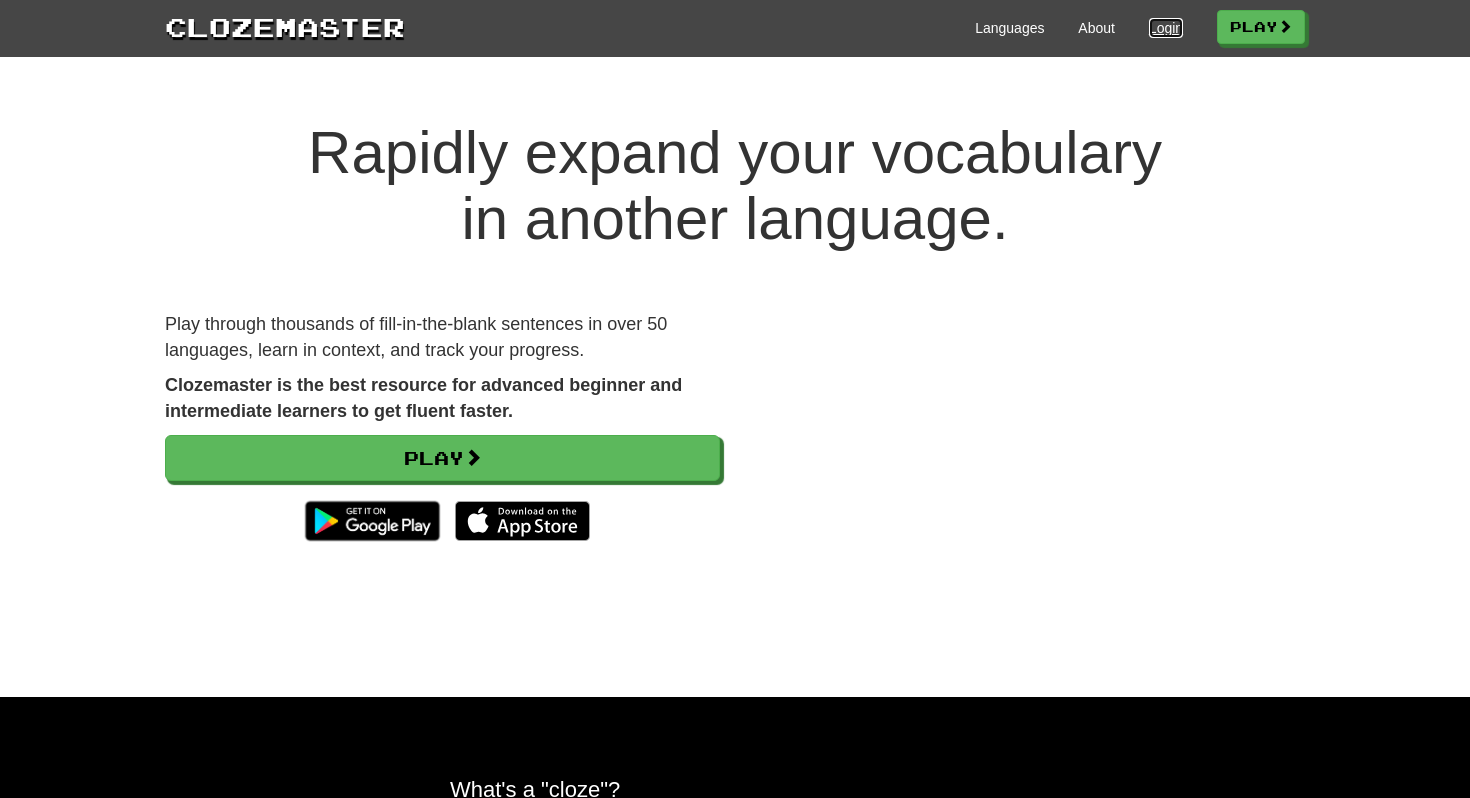 click on "Login" at bounding box center (1166, 28) 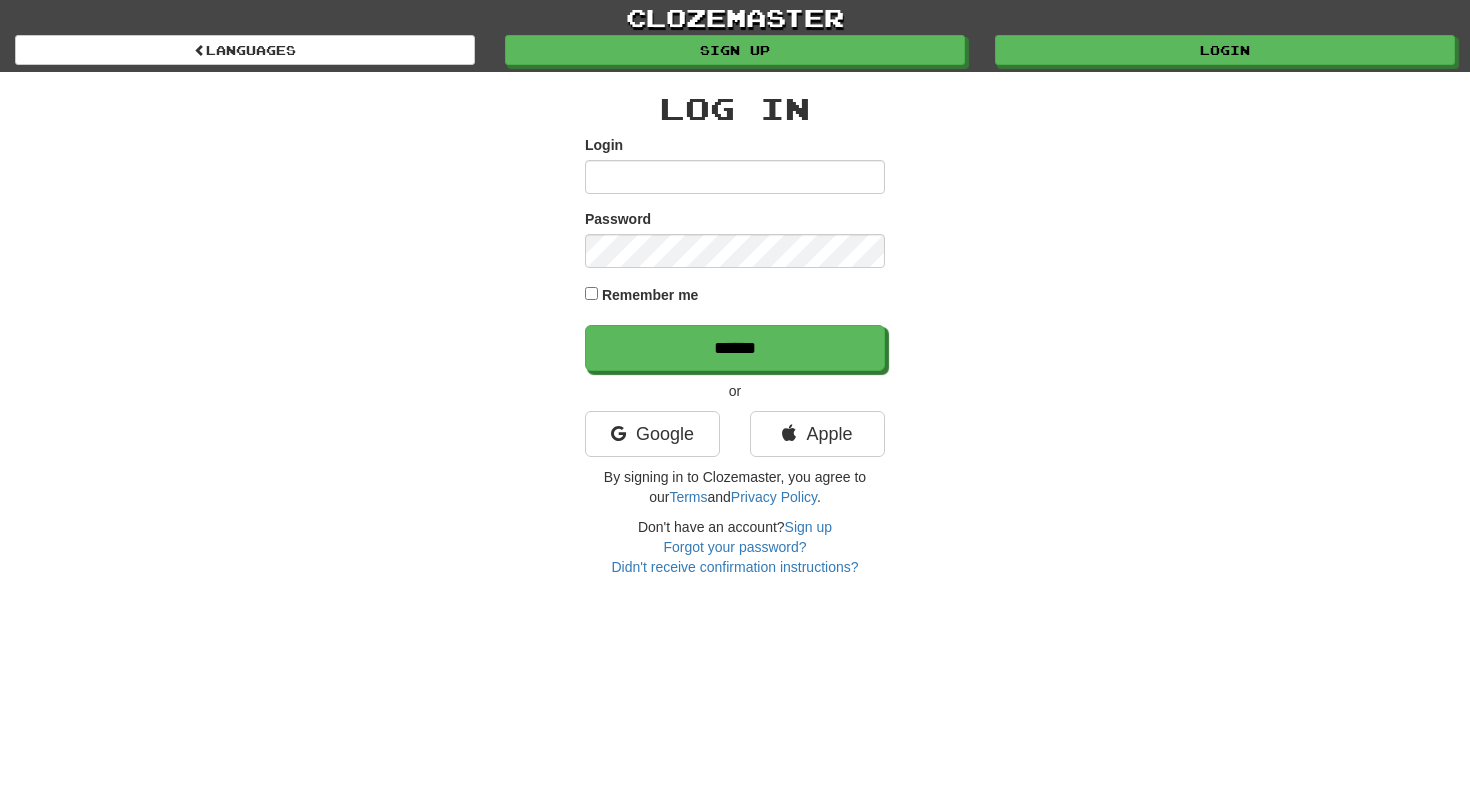 scroll, scrollTop: 0, scrollLeft: 0, axis: both 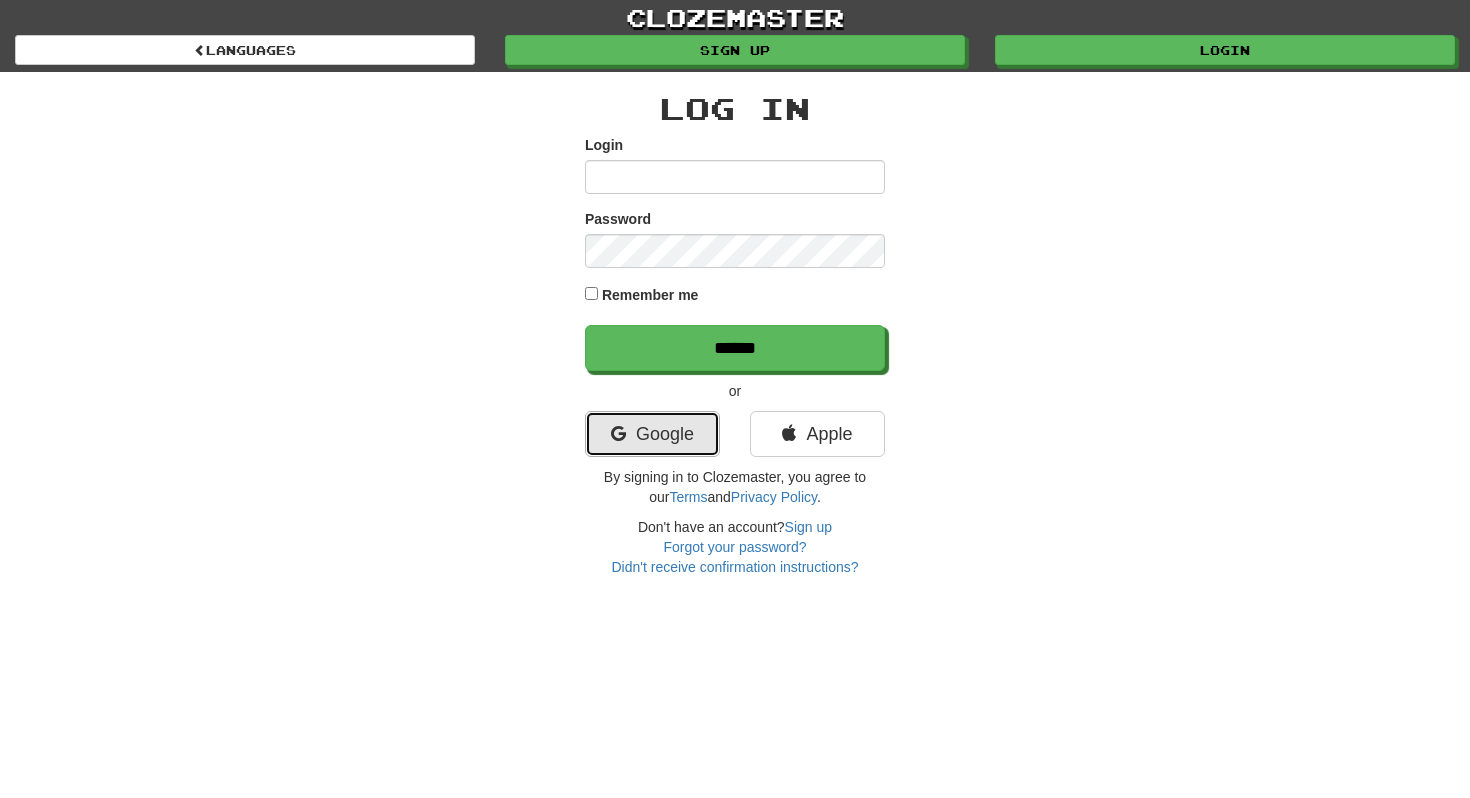 click on "Google" at bounding box center (652, 434) 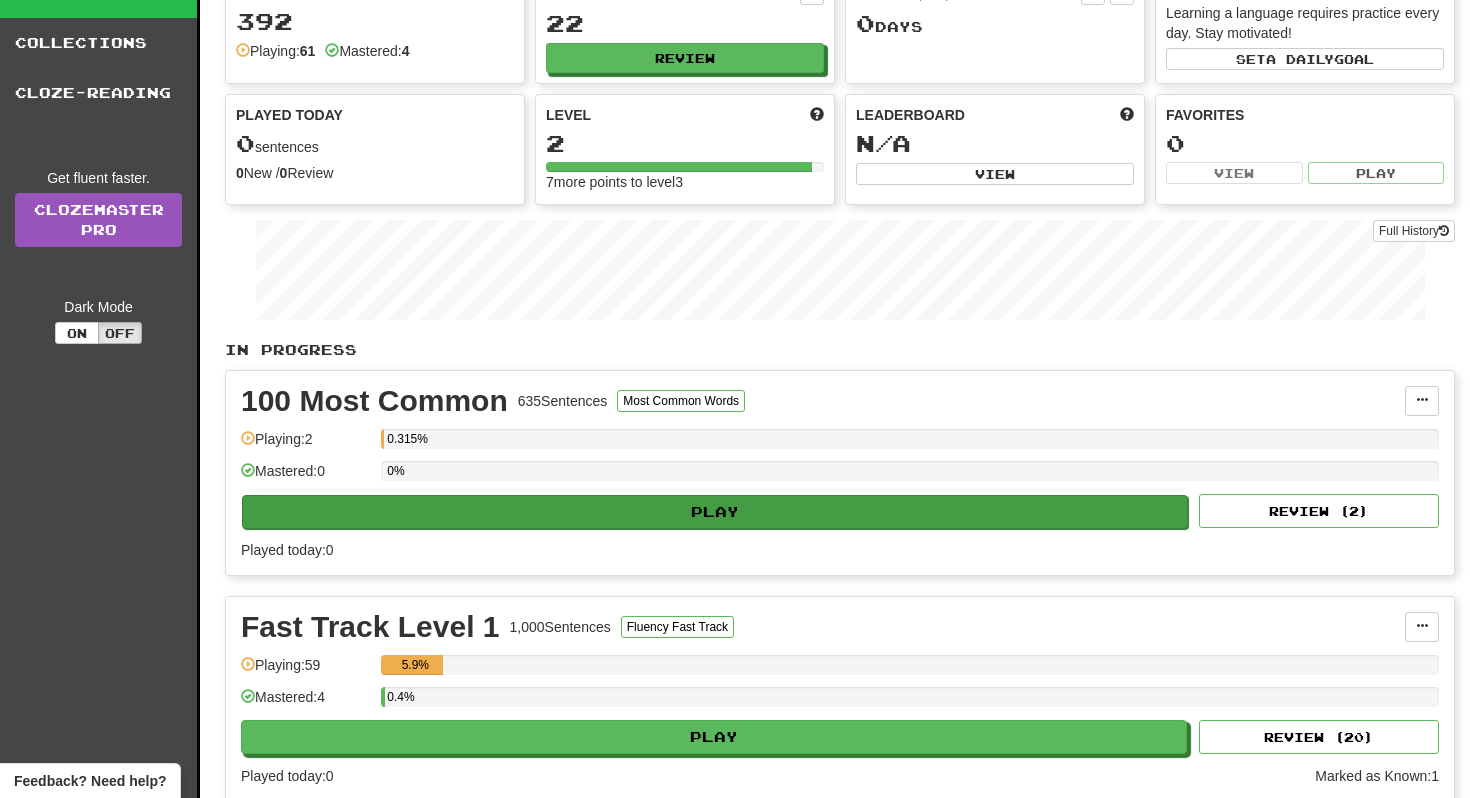 scroll, scrollTop: 92, scrollLeft: 0, axis: vertical 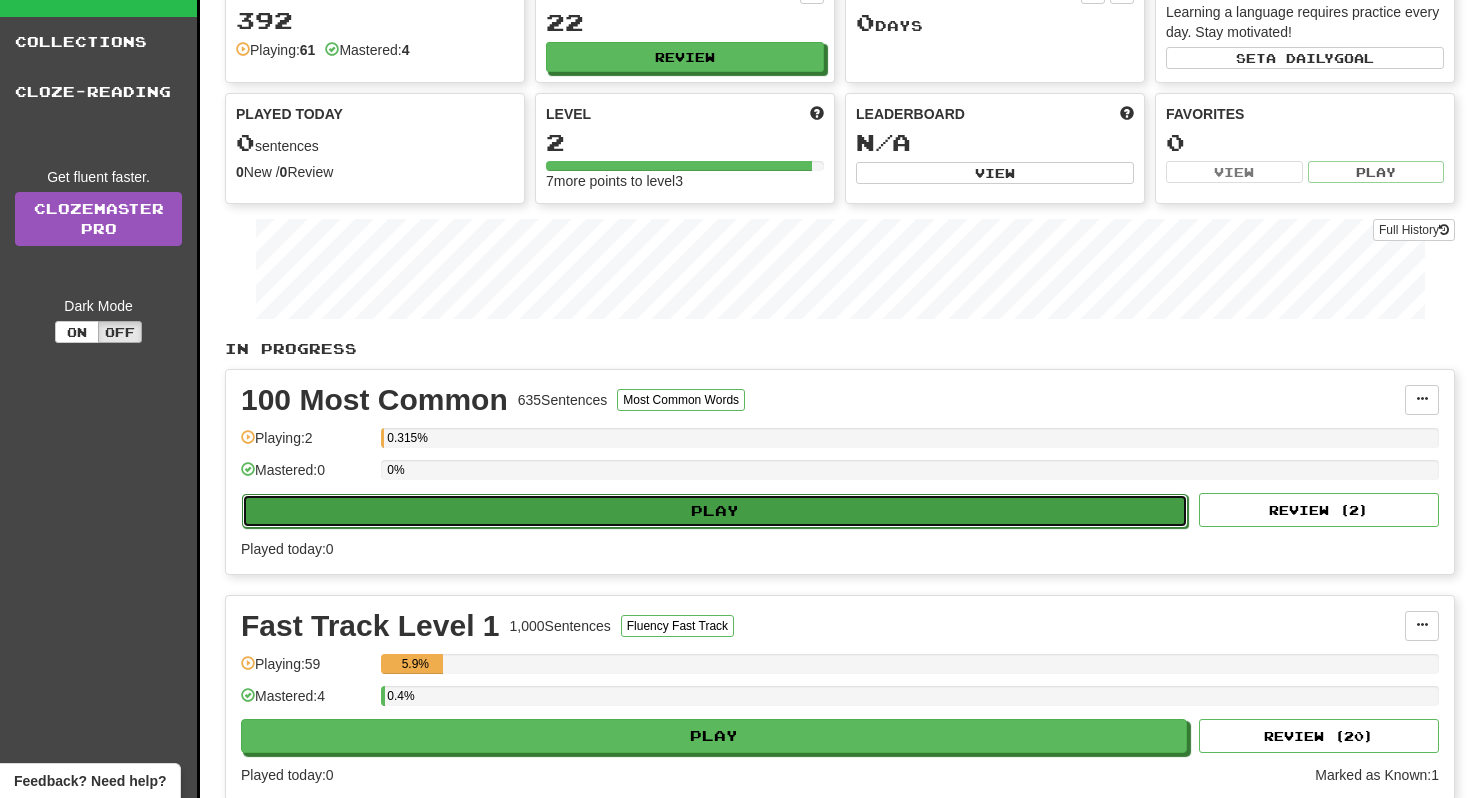 click on "Play" at bounding box center [715, 511] 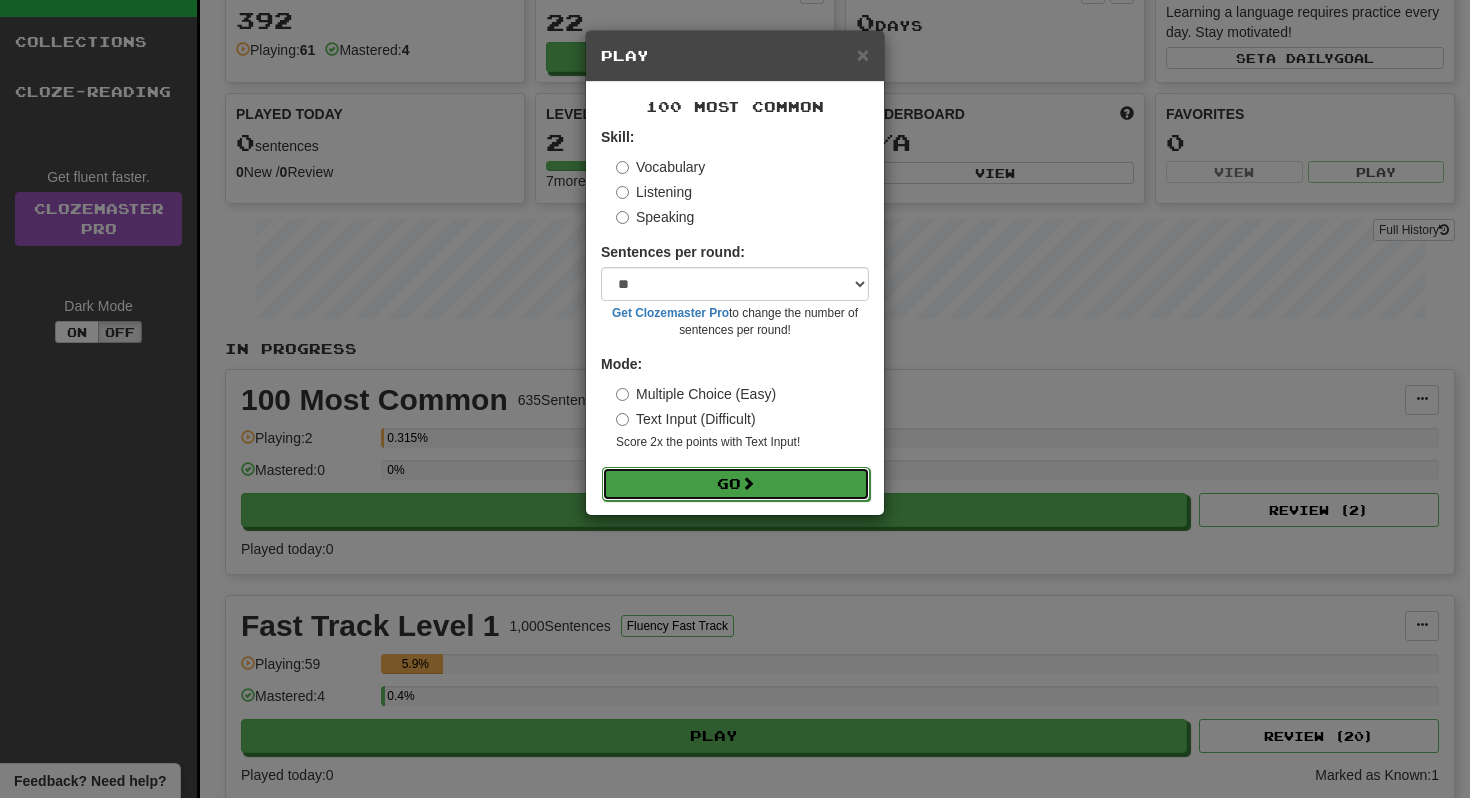 click on "Go" at bounding box center [736, 484] 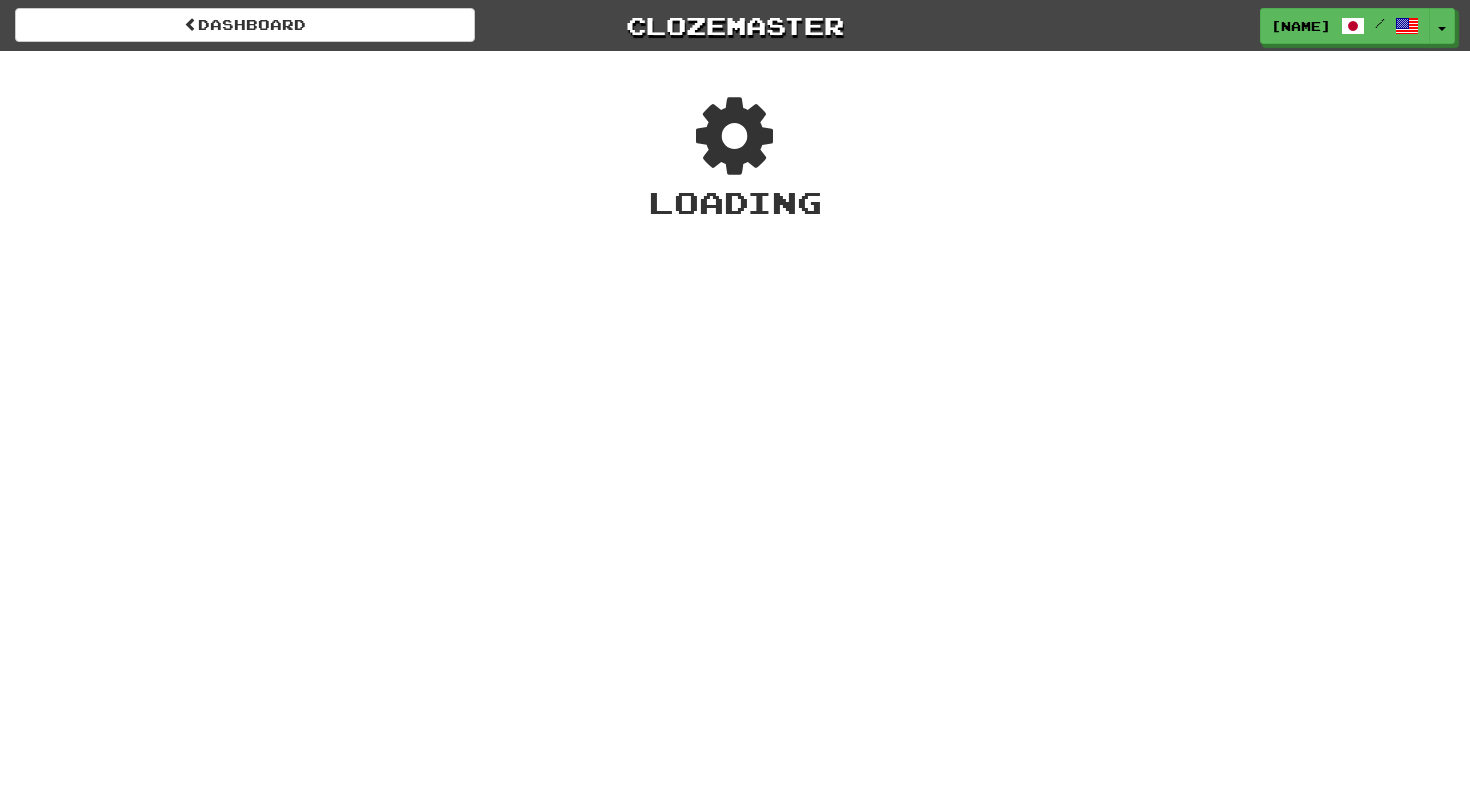scroll, scrollTop: 0, scrollLeft: 0, axis: both 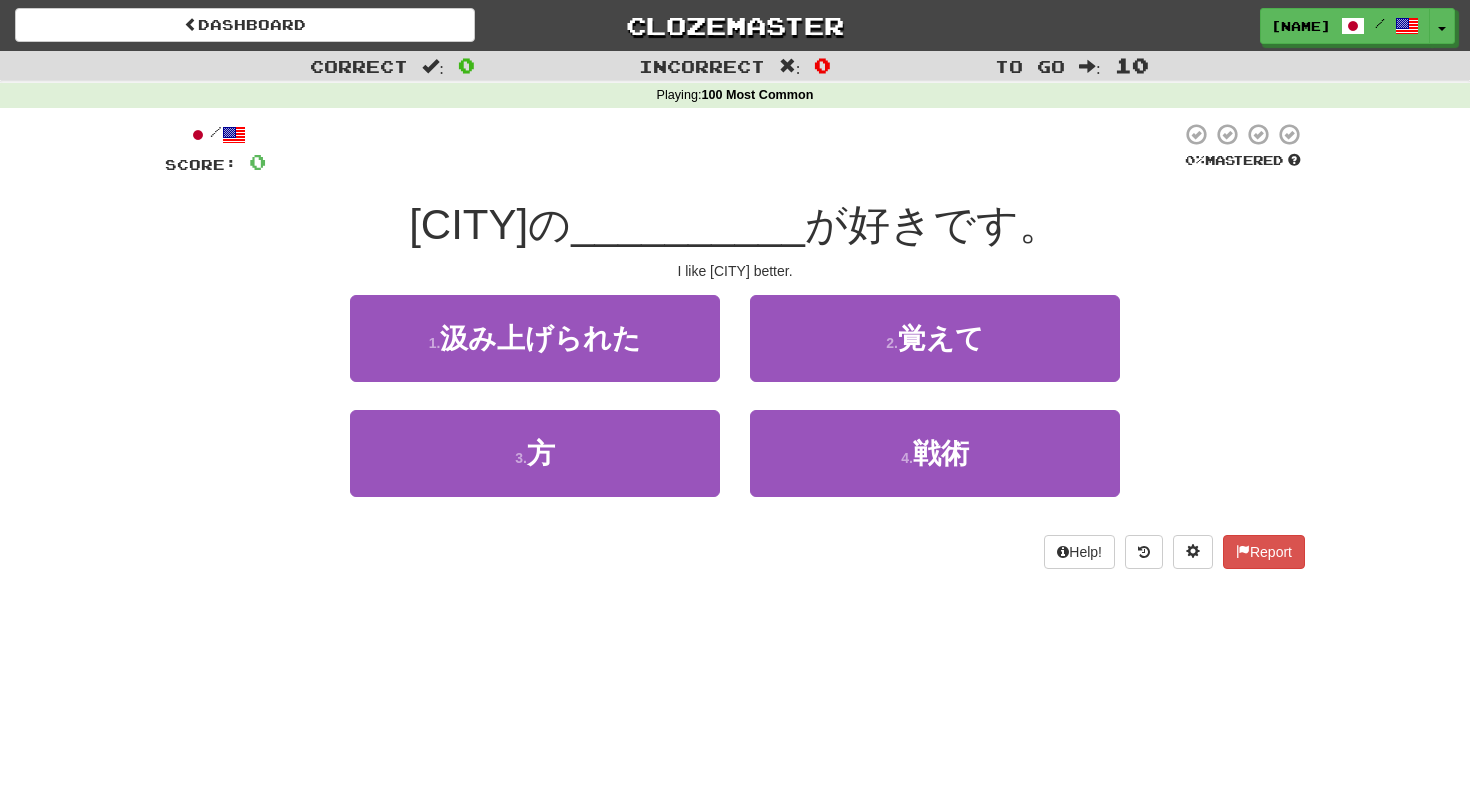 click on "I like Los Angeles better." at bounding box center [735, 271] 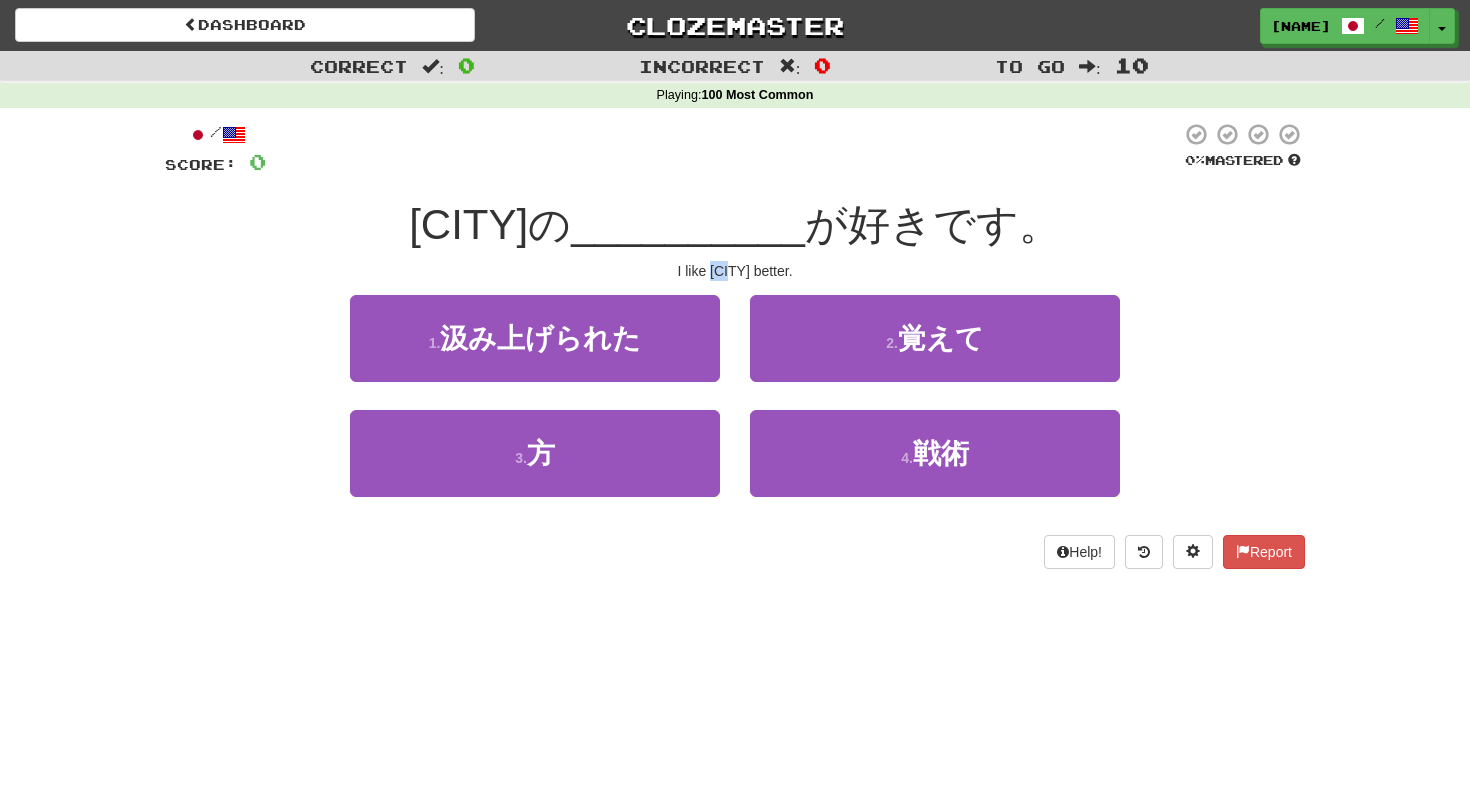 click on "I like Los Angeles better." at bounding box center (735, 271) 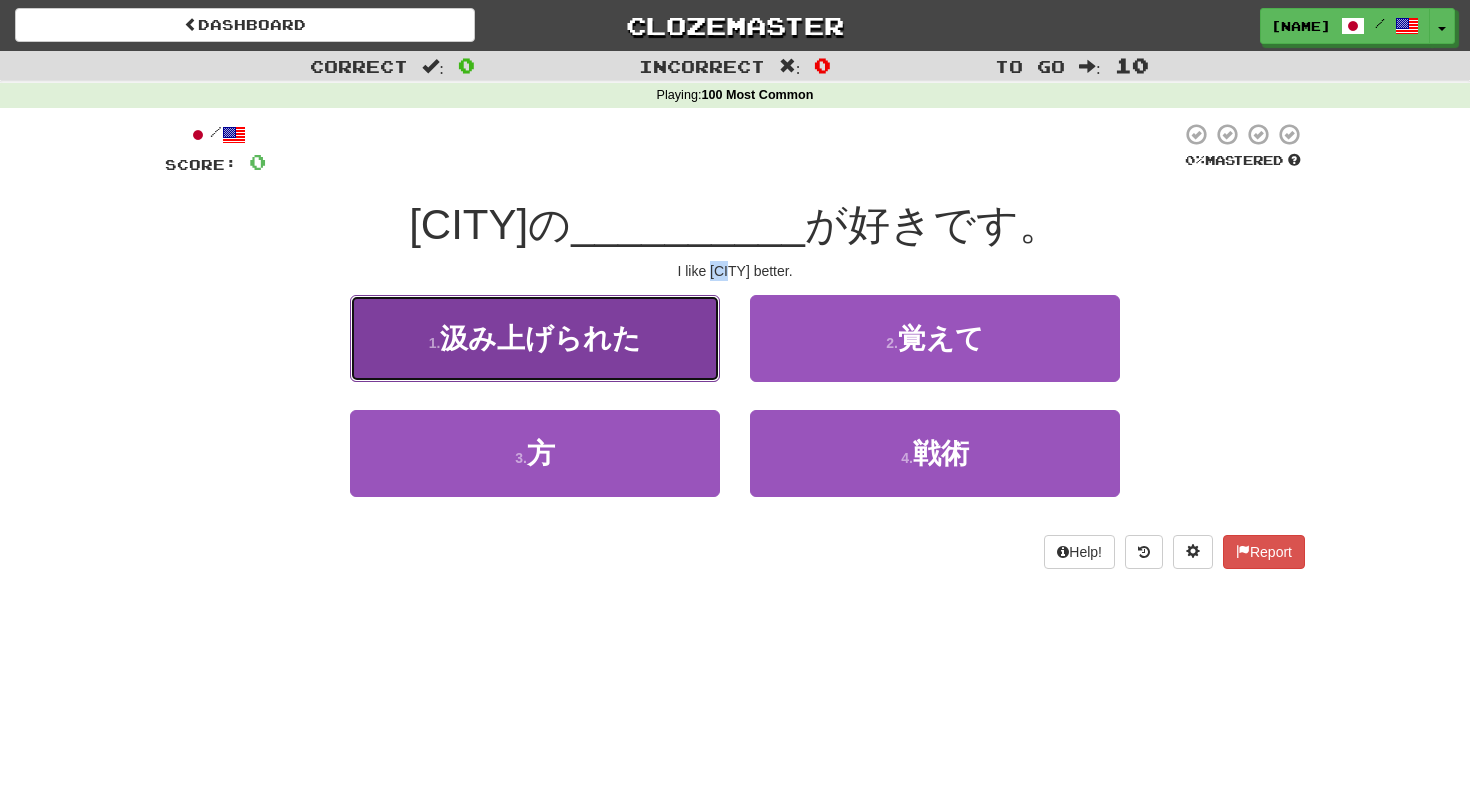 click on "汲み上げられた" at bounding box center (540, 338) 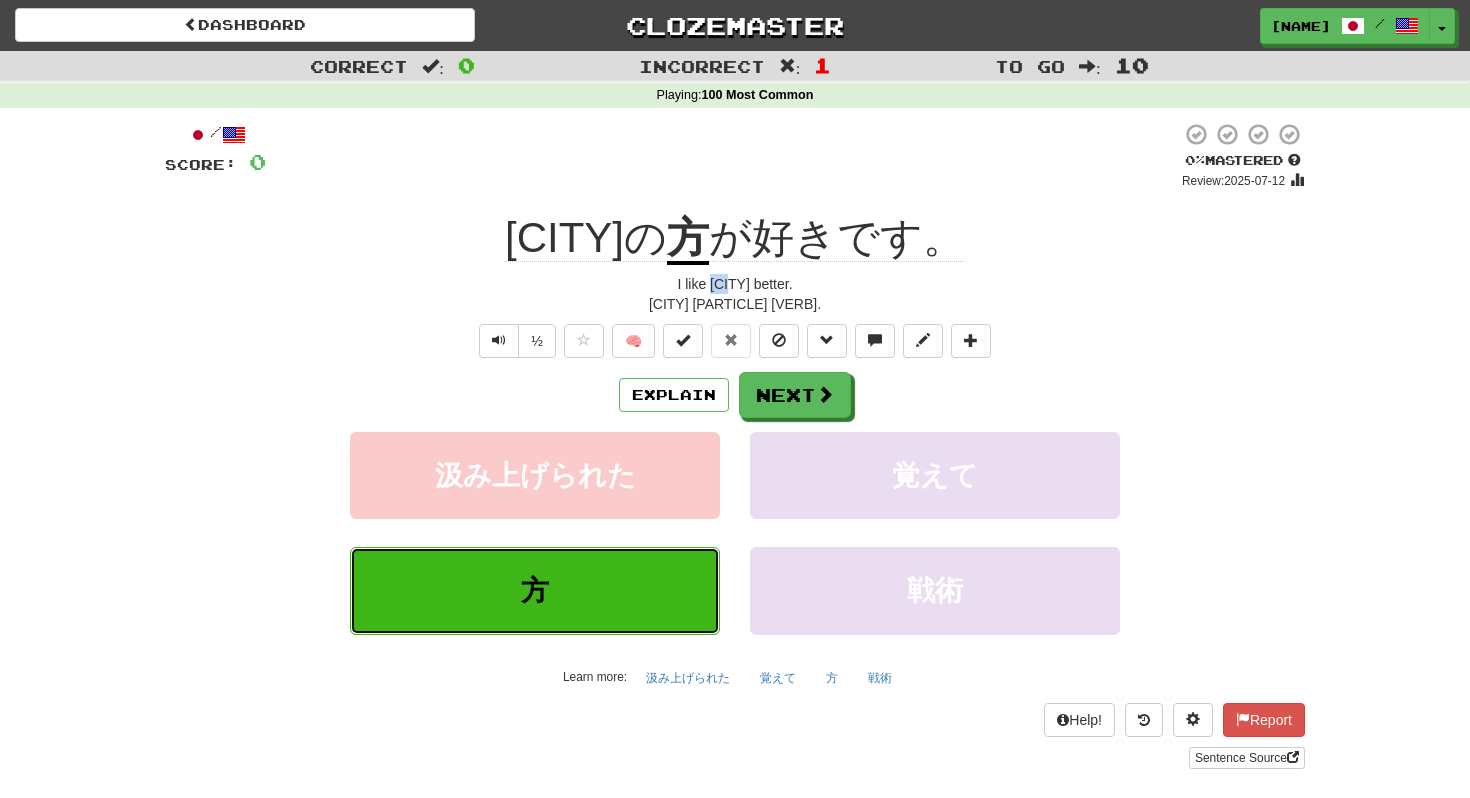 drag, startPoint x: 552, startPoint y: 587, endPoint x: 511, endPoint y: 587, distance: 41 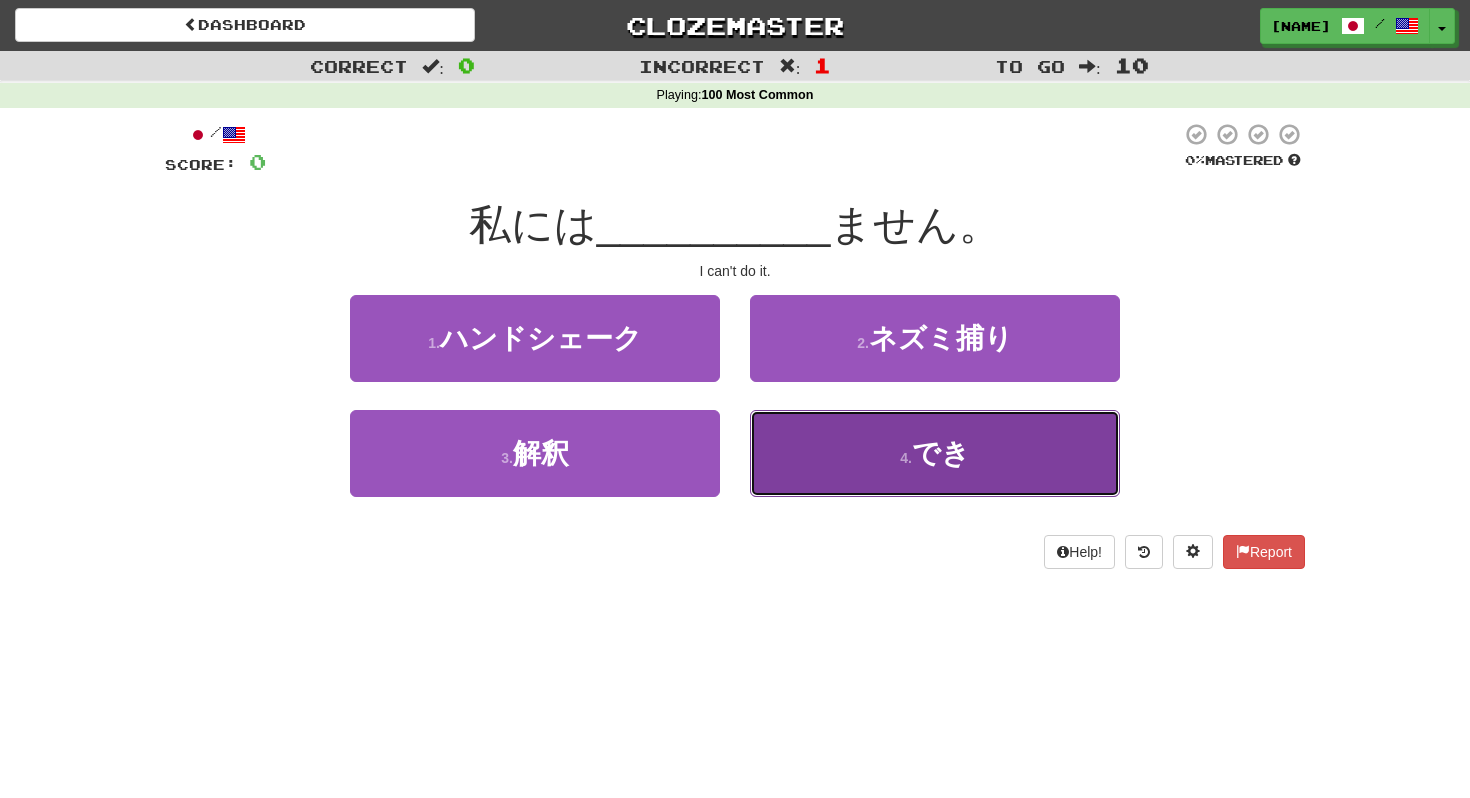 click on "4 .  でき" at bounding box center (935, 453) 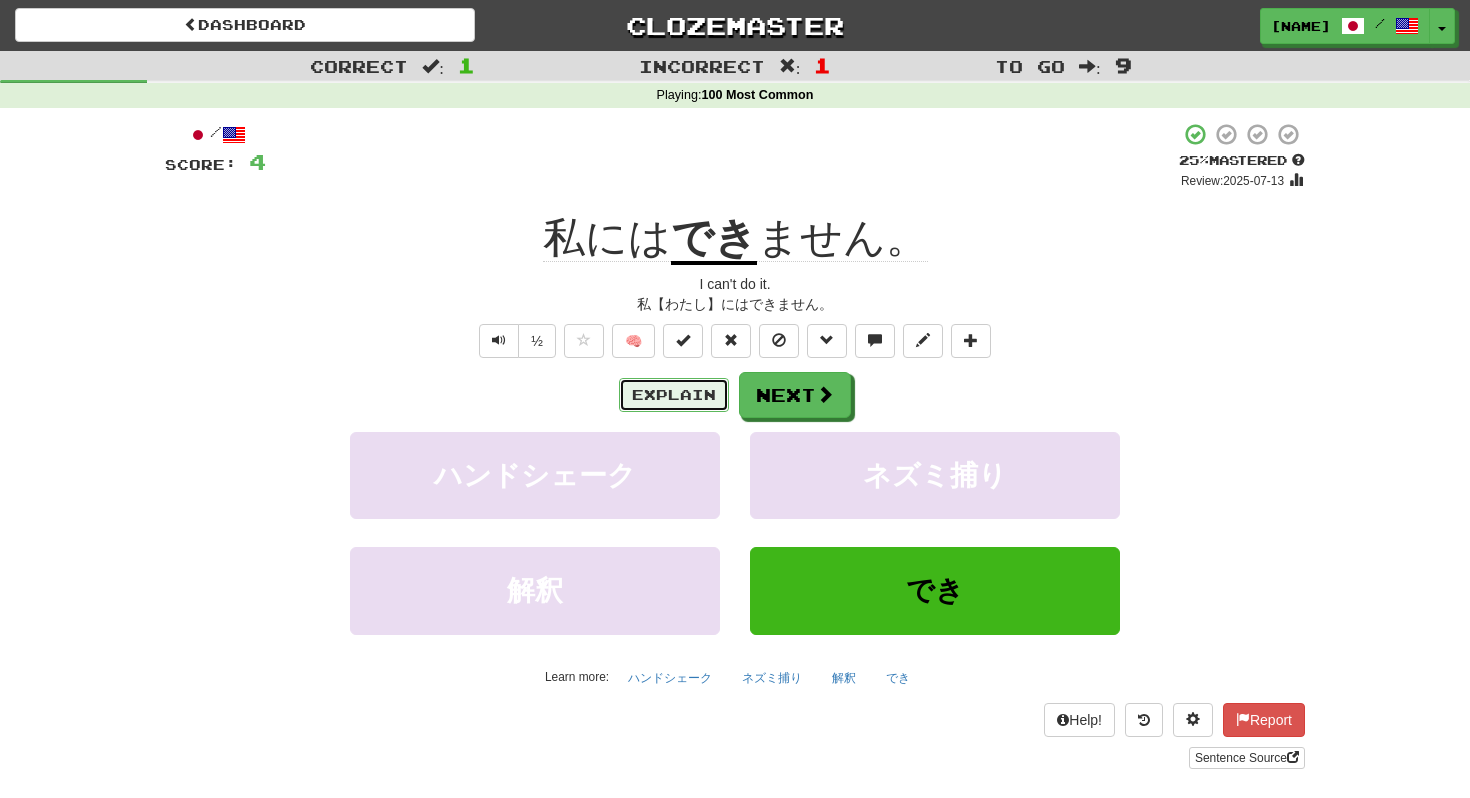 click on "Explain" at bounding box center [674, 395] 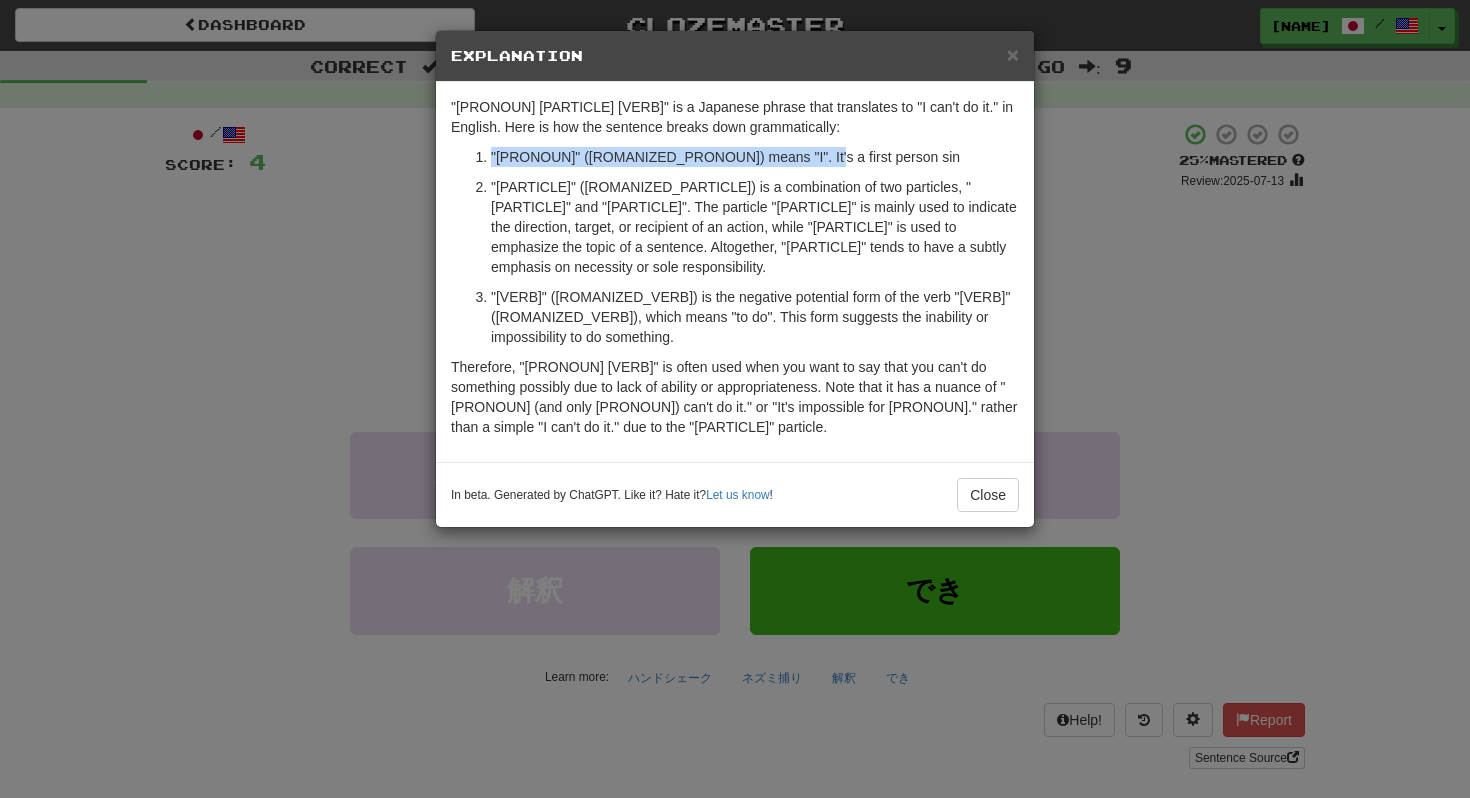 drag, startPoint x: 484, startPoint y: 153, endPoint x: 777, endPoint y: 157, distance: 293.0273 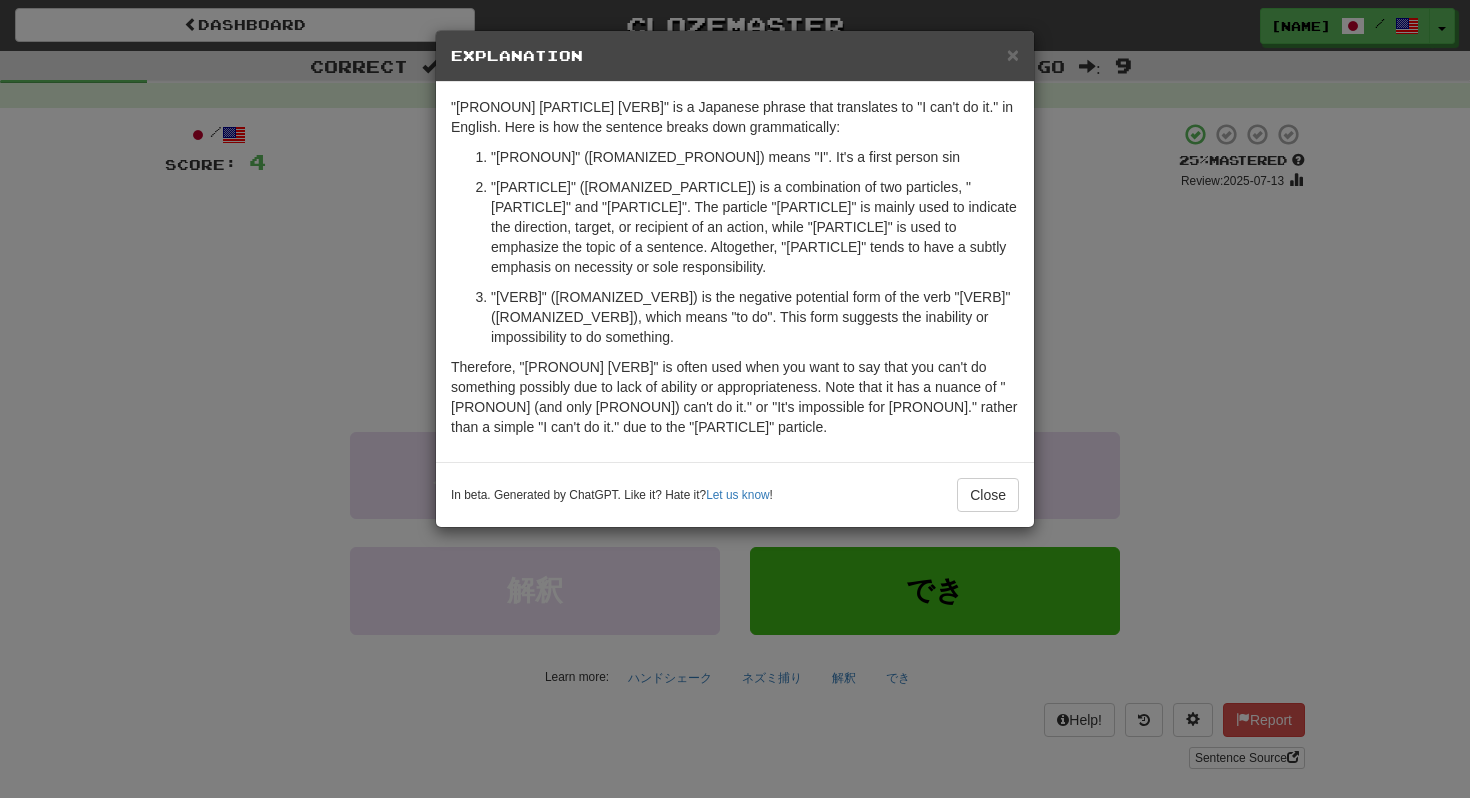click on ""には" (ni wa) is a combination of two particles, "に" and "は". The particle "に" is mainly used to indicate the direction, target, or recipient of an action, while "は" is used to emphasize the topic of a sentence. Altogether, "には" tends to have a subtly emphasis on necessity or sole responsibility." at bounding box center [755, 227] 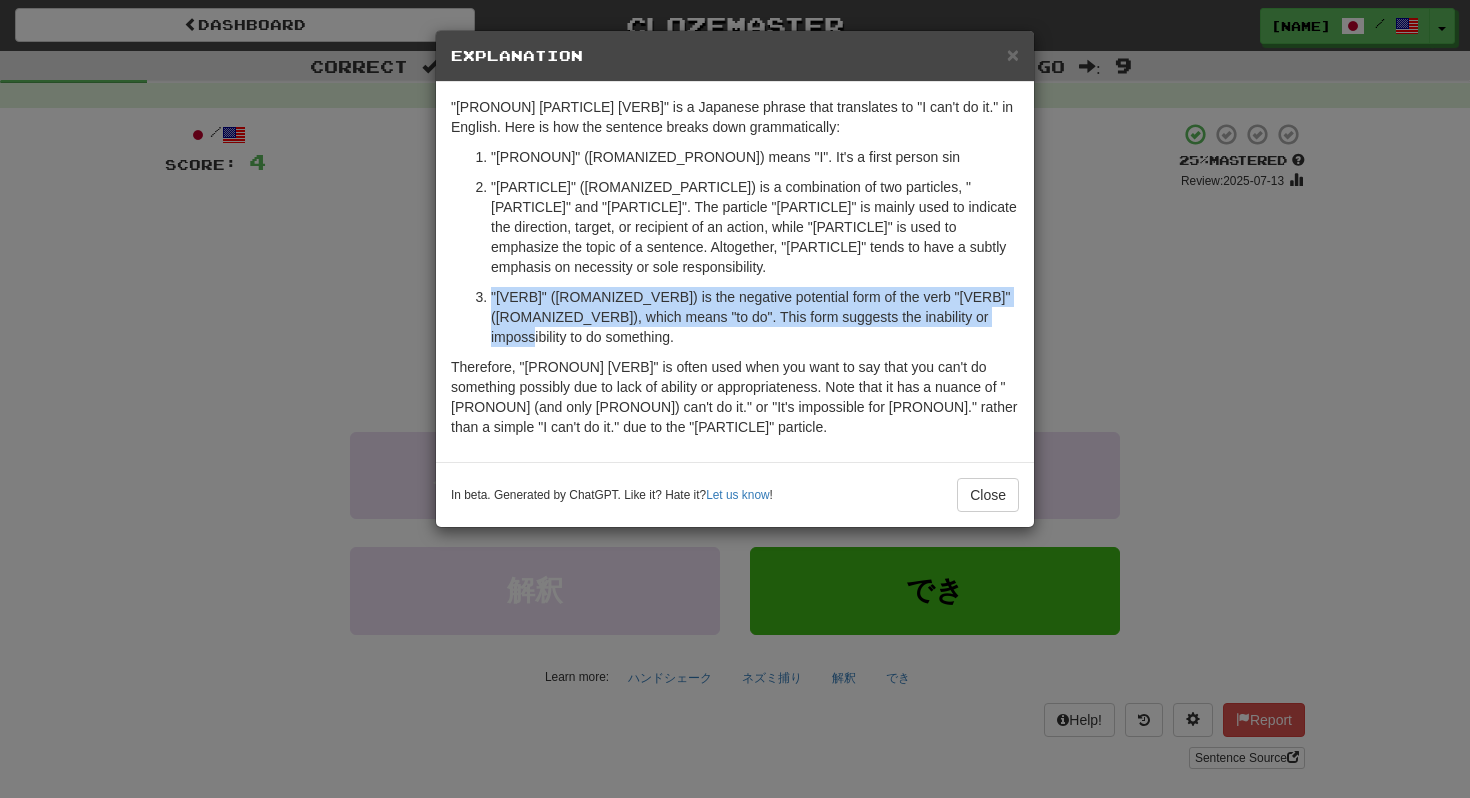 drag, startPoint x: 637, startPoint y: 309, endPoint x: 486, endPoint y: 278, distance: 154.14928 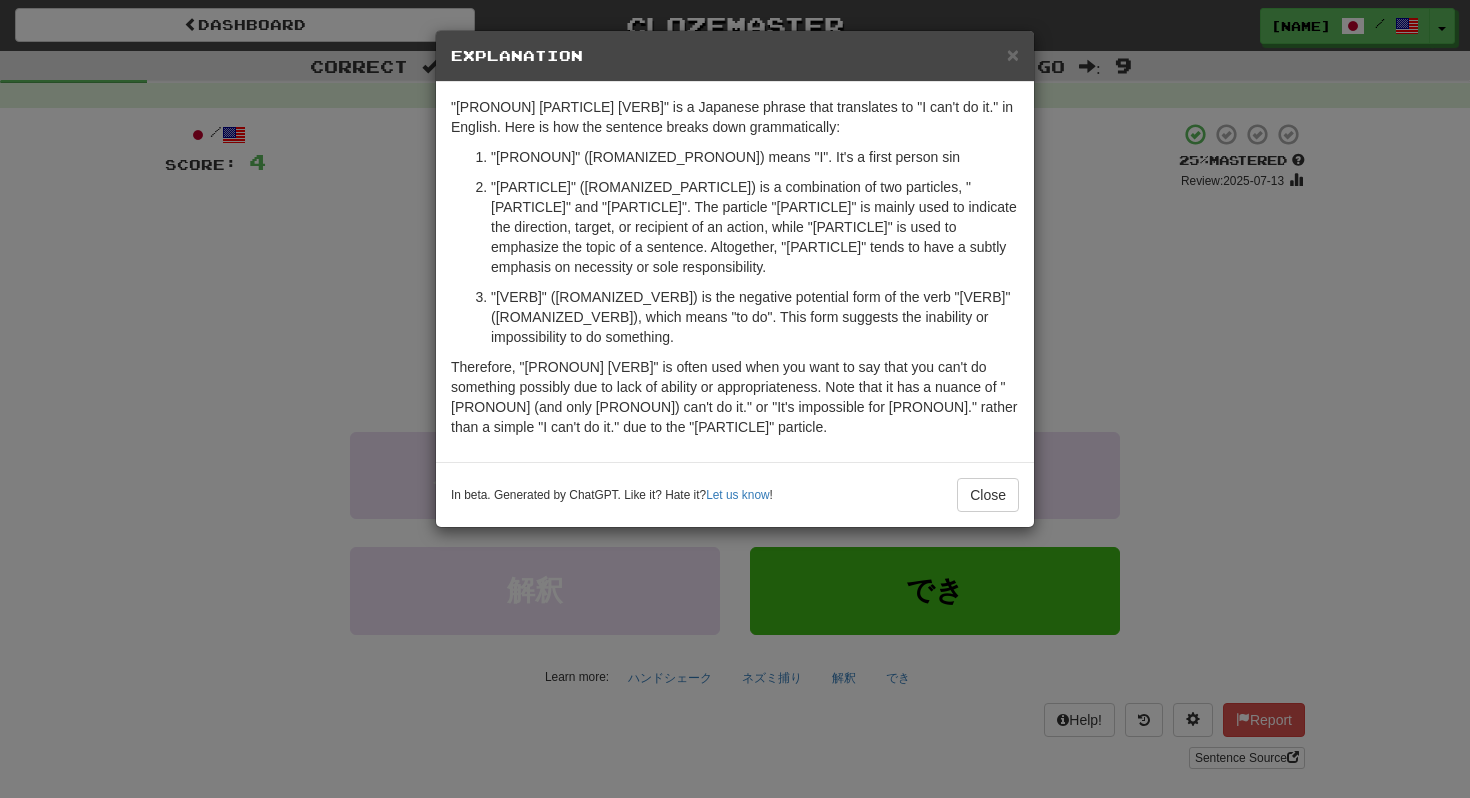 click on "× Explanation" at bounding box center (735, 56) 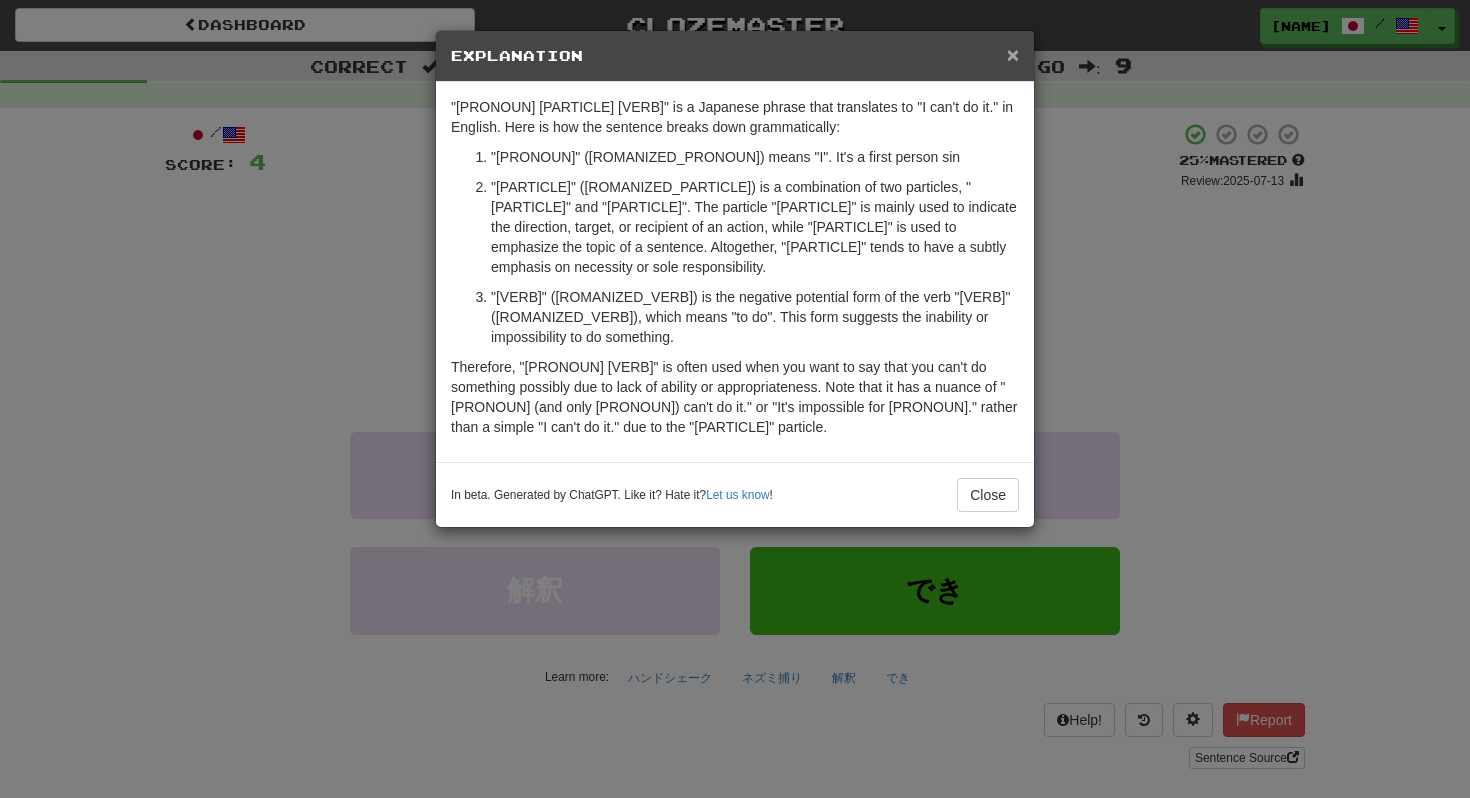 click on "×" at bounding box center (1013, 54) 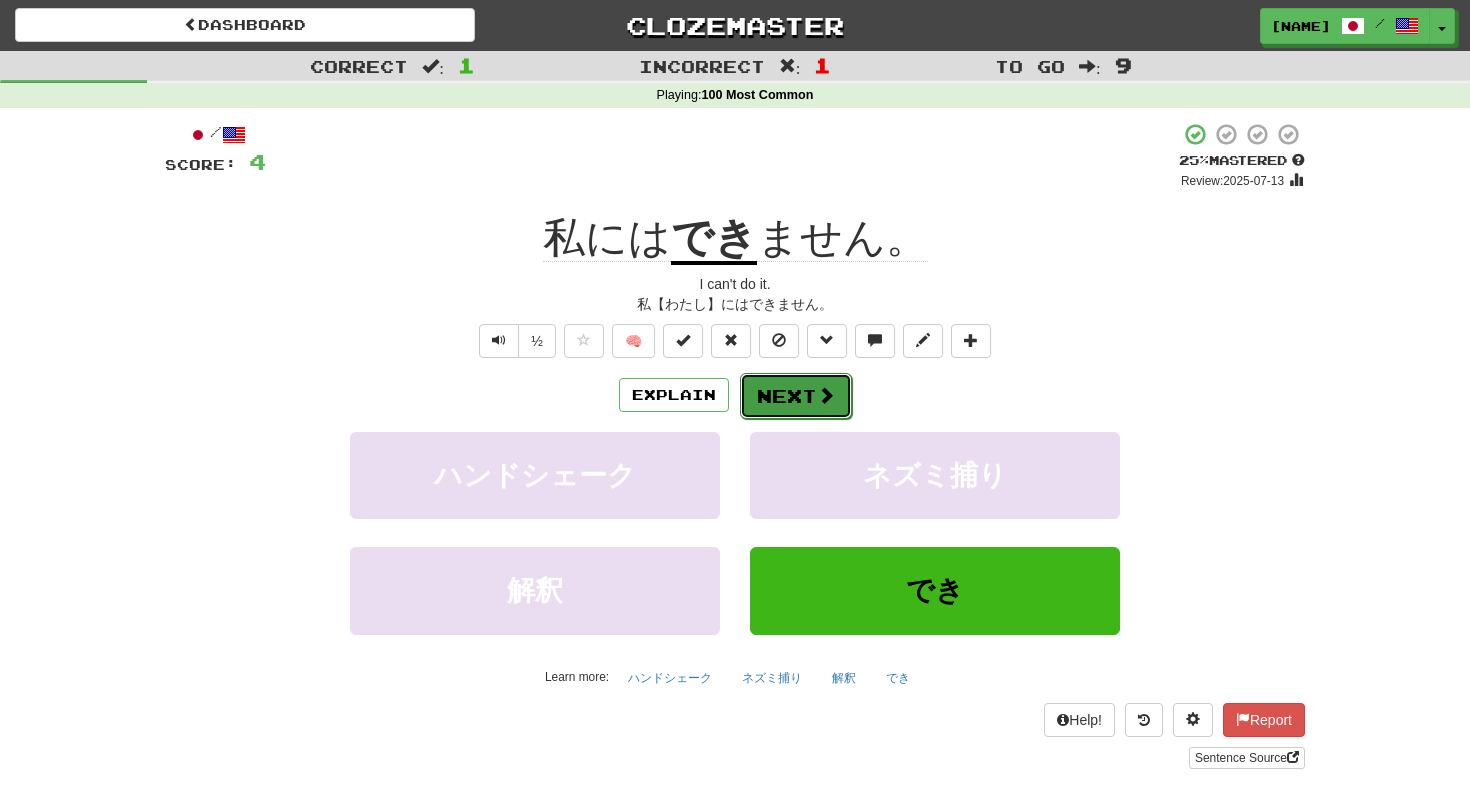 click on "Next" at bounding box center [796, 396] 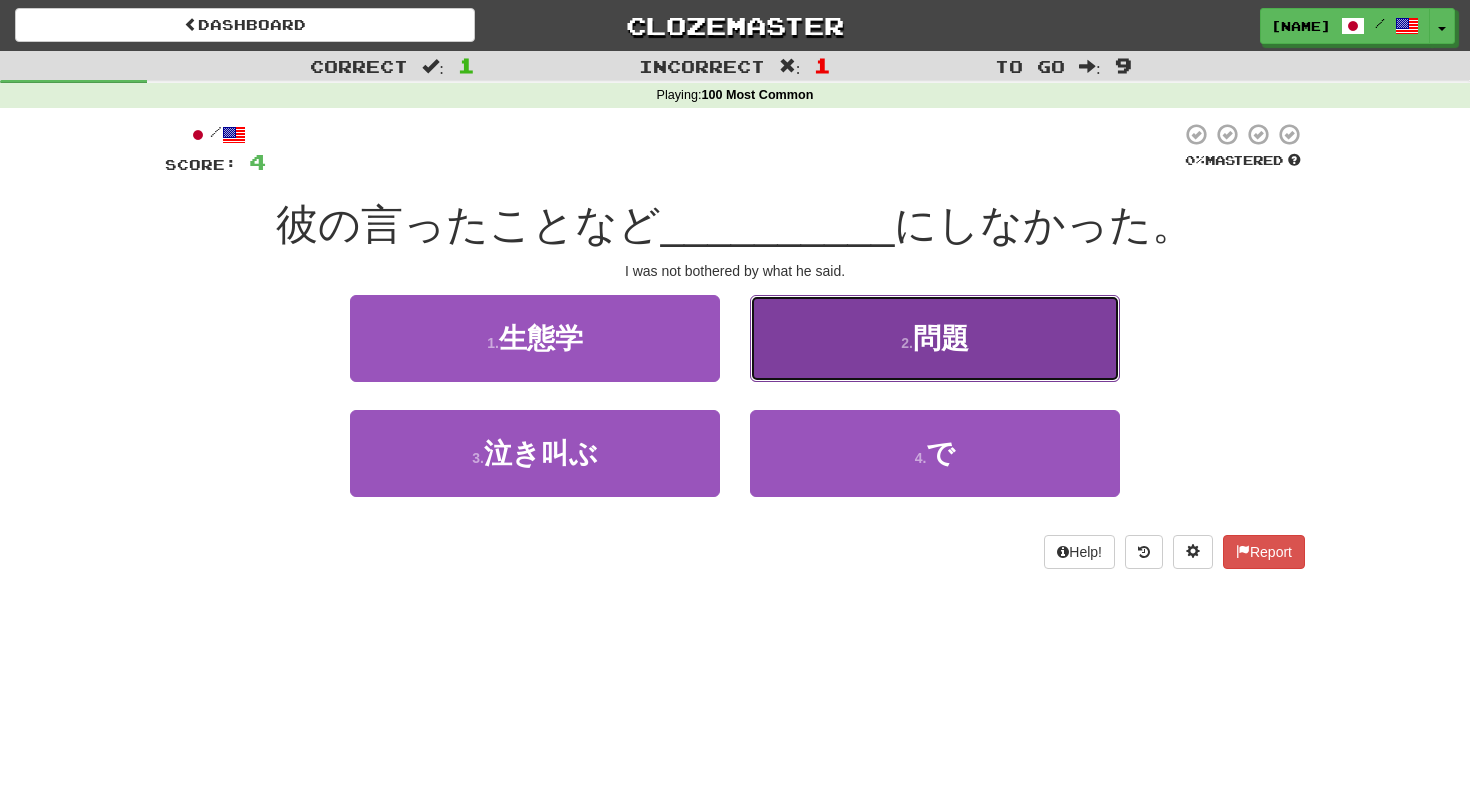 click on "2 .  問題" at bounding box center (935, 338) 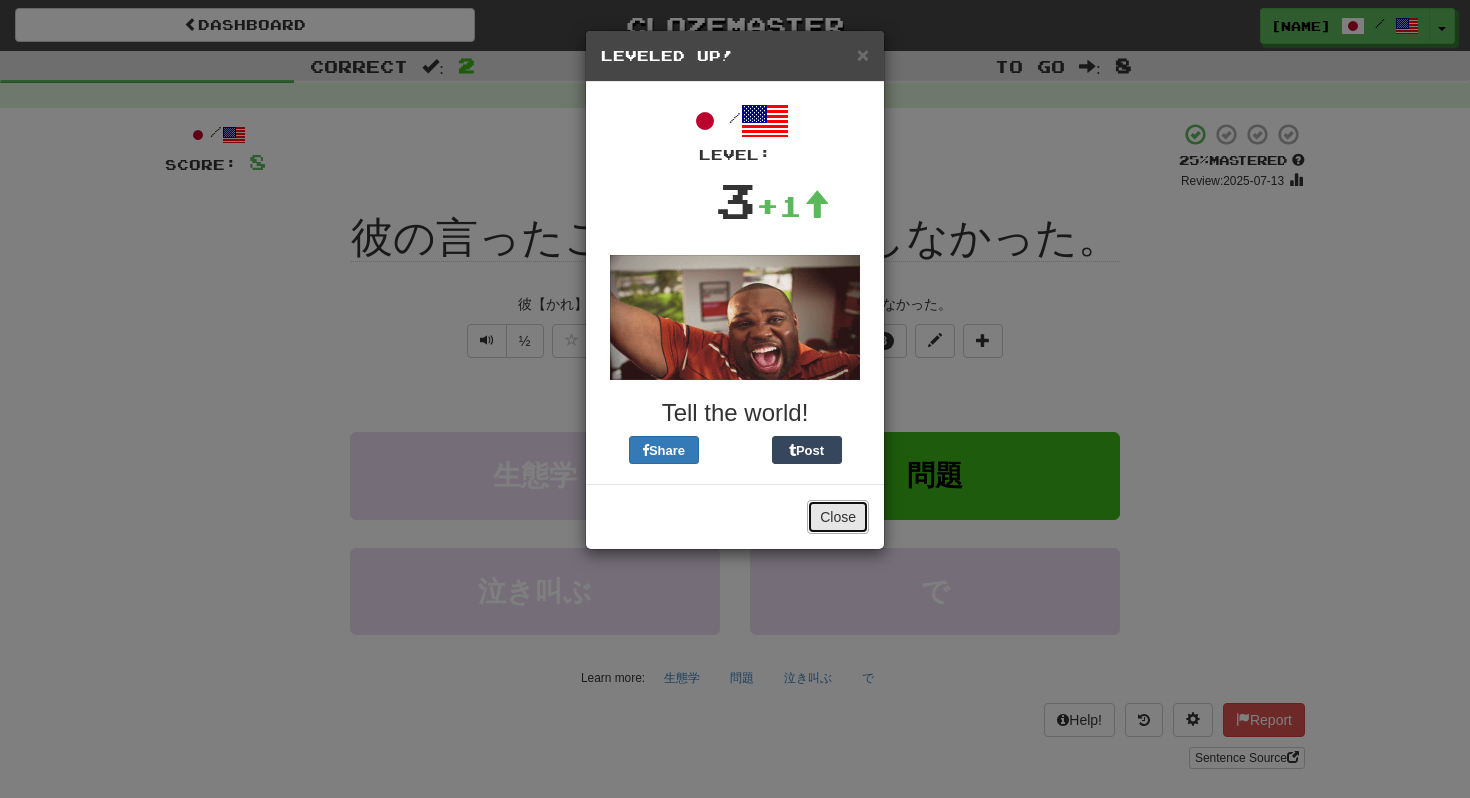 click on "Close" at bounding box center [838, 517] 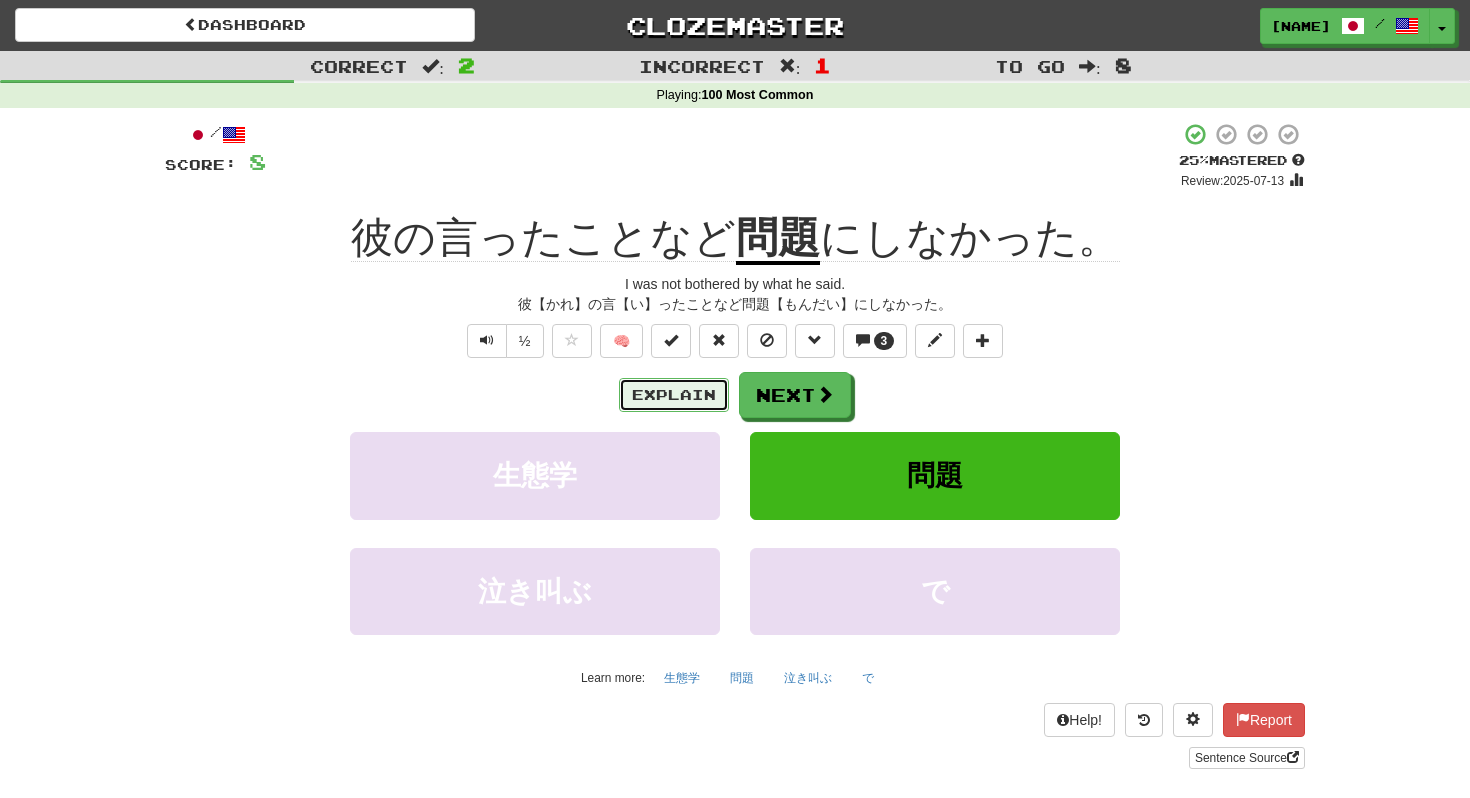 click on "Explain" at bounding box center (674, 395) 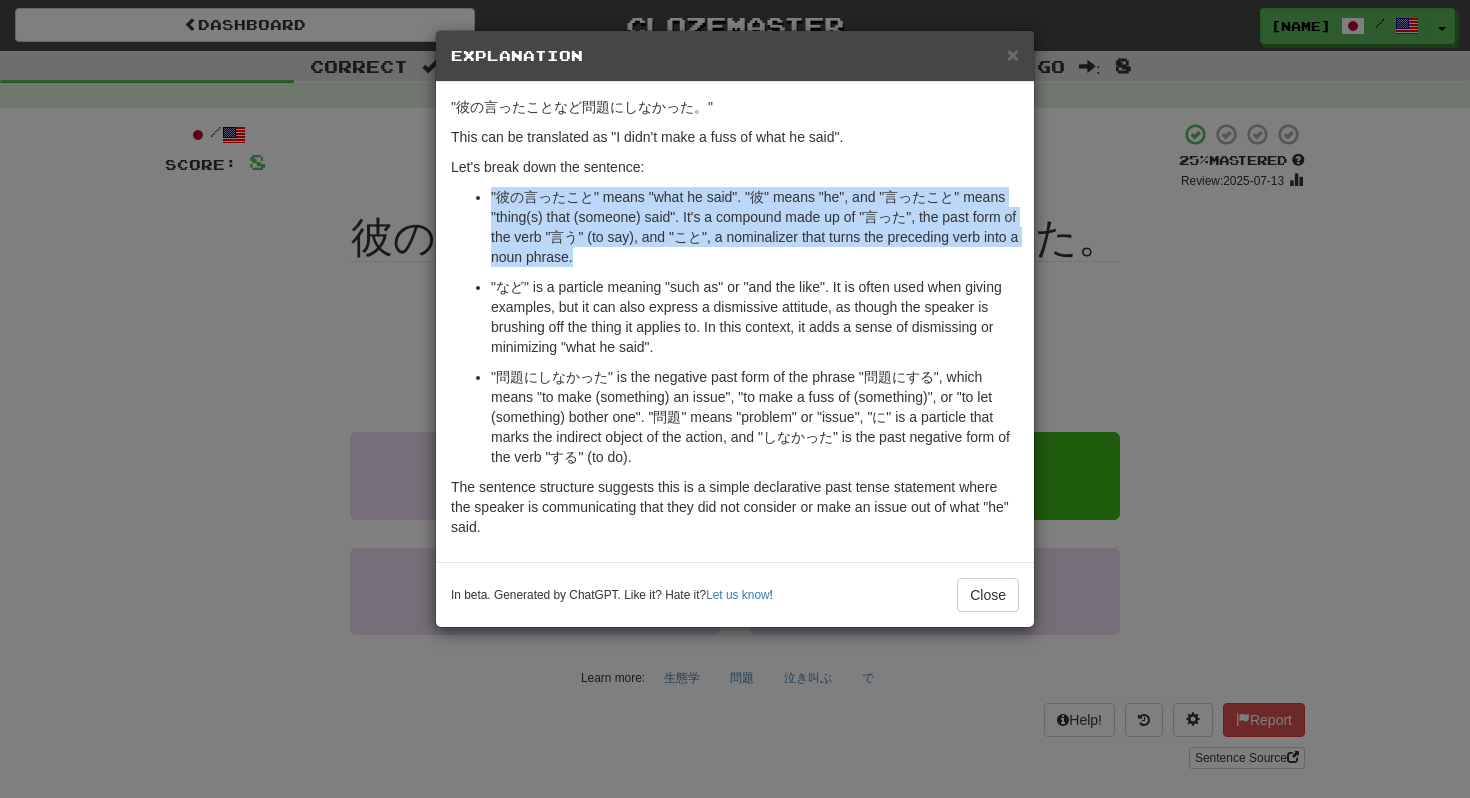 drag, startPoint x: 474, startPoint y: 189, endPoint x: 656, endPoint y: 257, distance: 194.28845 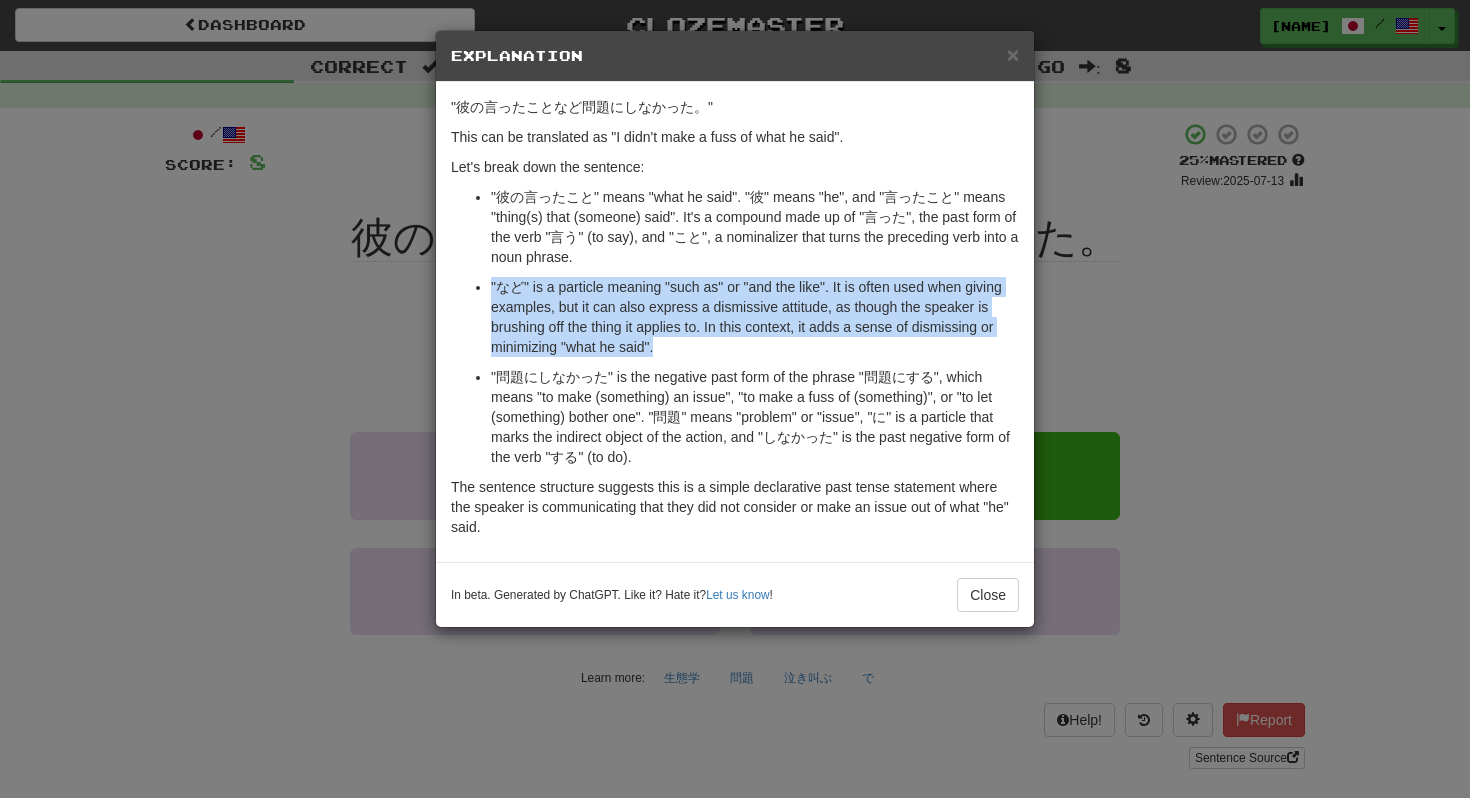 drag, startPoint x: 492, startPoint y: 282, endPoint x: 658, endPoint y: 345, distance: 177.55281 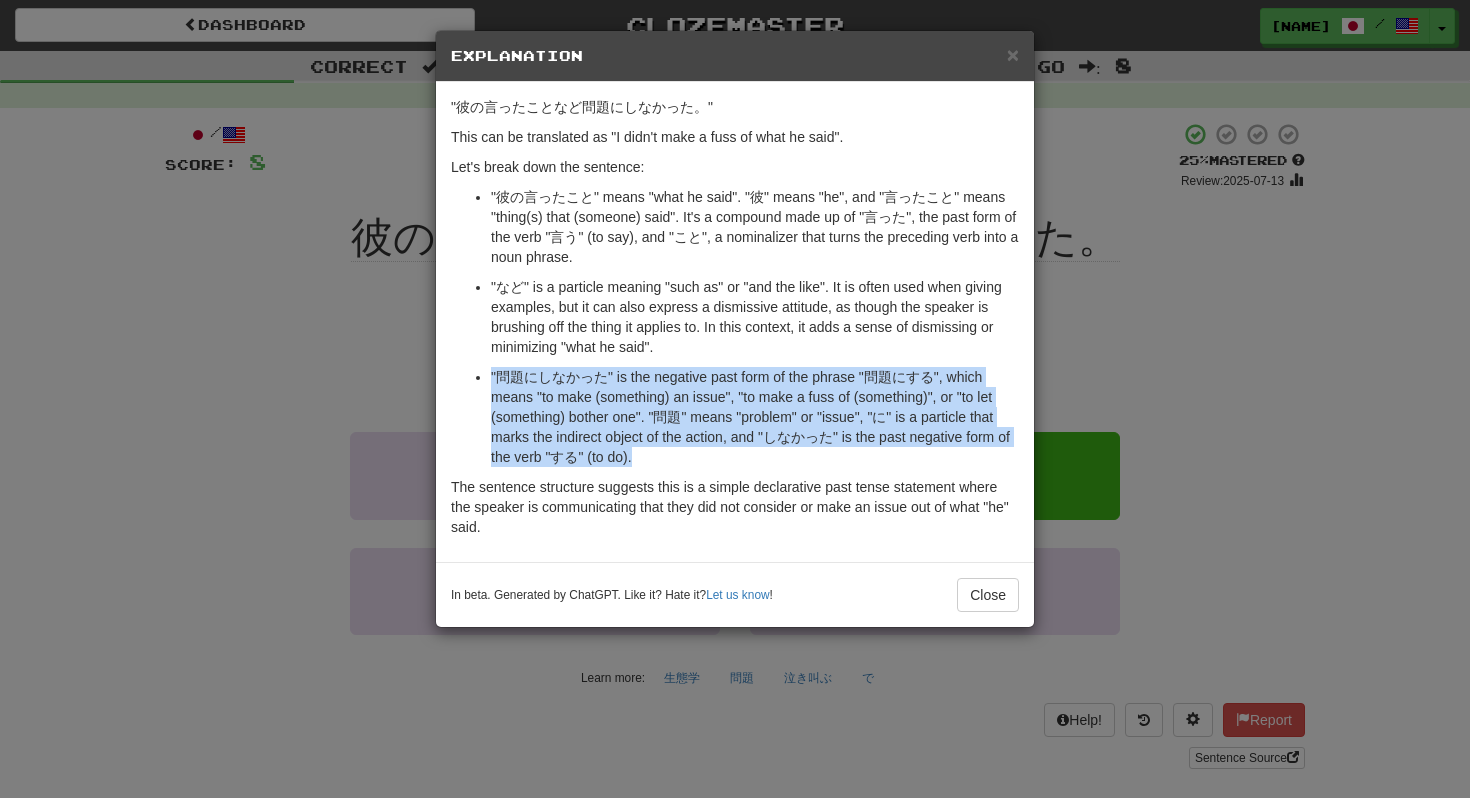 drag, startPoint x: 488, startPoint y: 377, endPoint x: 663, endPoint y: 463, distance: 194.98975 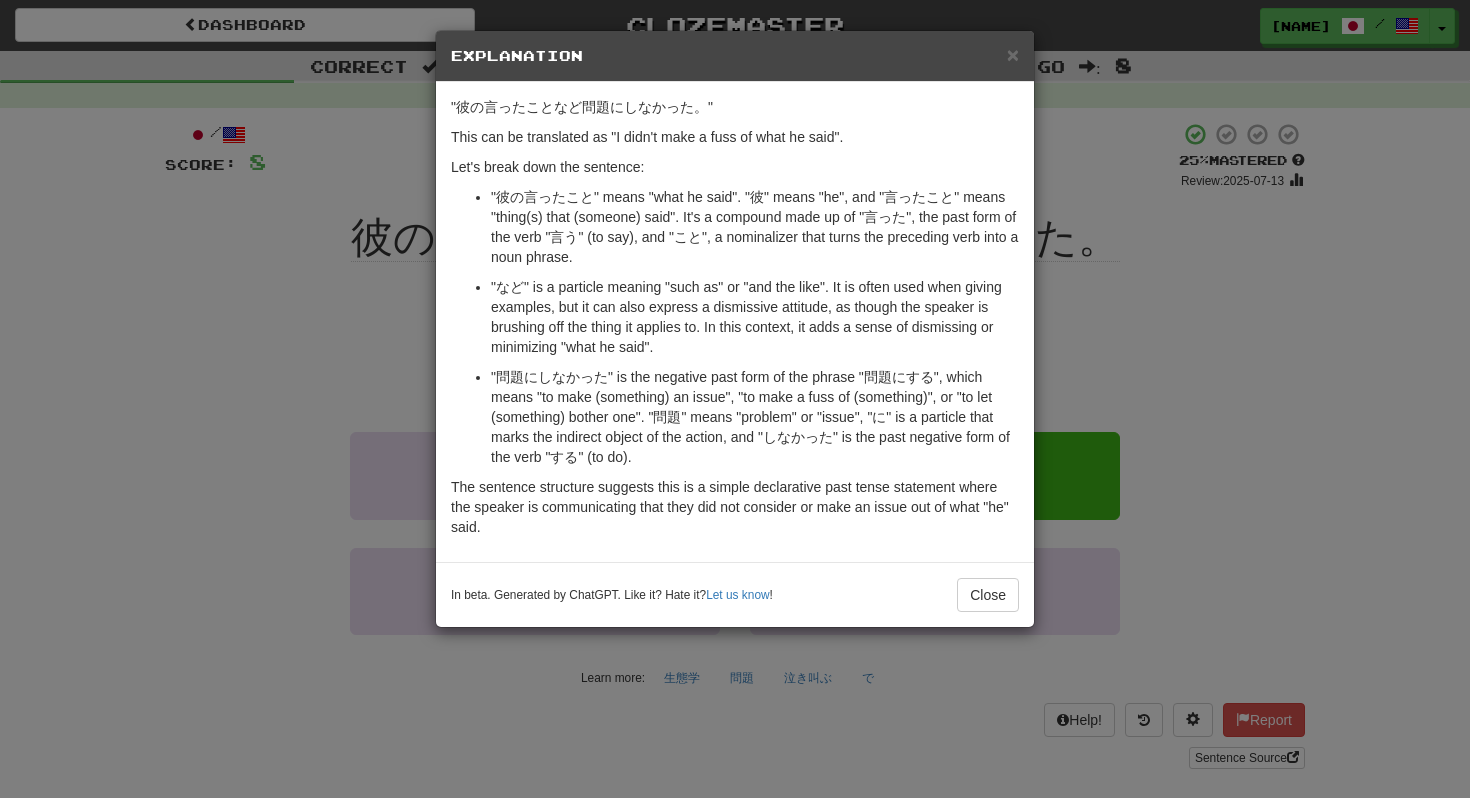 click on ""問題にしなかった" is the negative past form of the phrase "問題にする", which means "to make (something) an issue", "to make a fuss of (something)", or "to let (something) bother one". "問題" means "problem" or "issue", "に" is a particle that marks the indirect object of the action, and "しなかった" is the past negative form of the verb "する" (to do)." at bounding box center (755, 417) 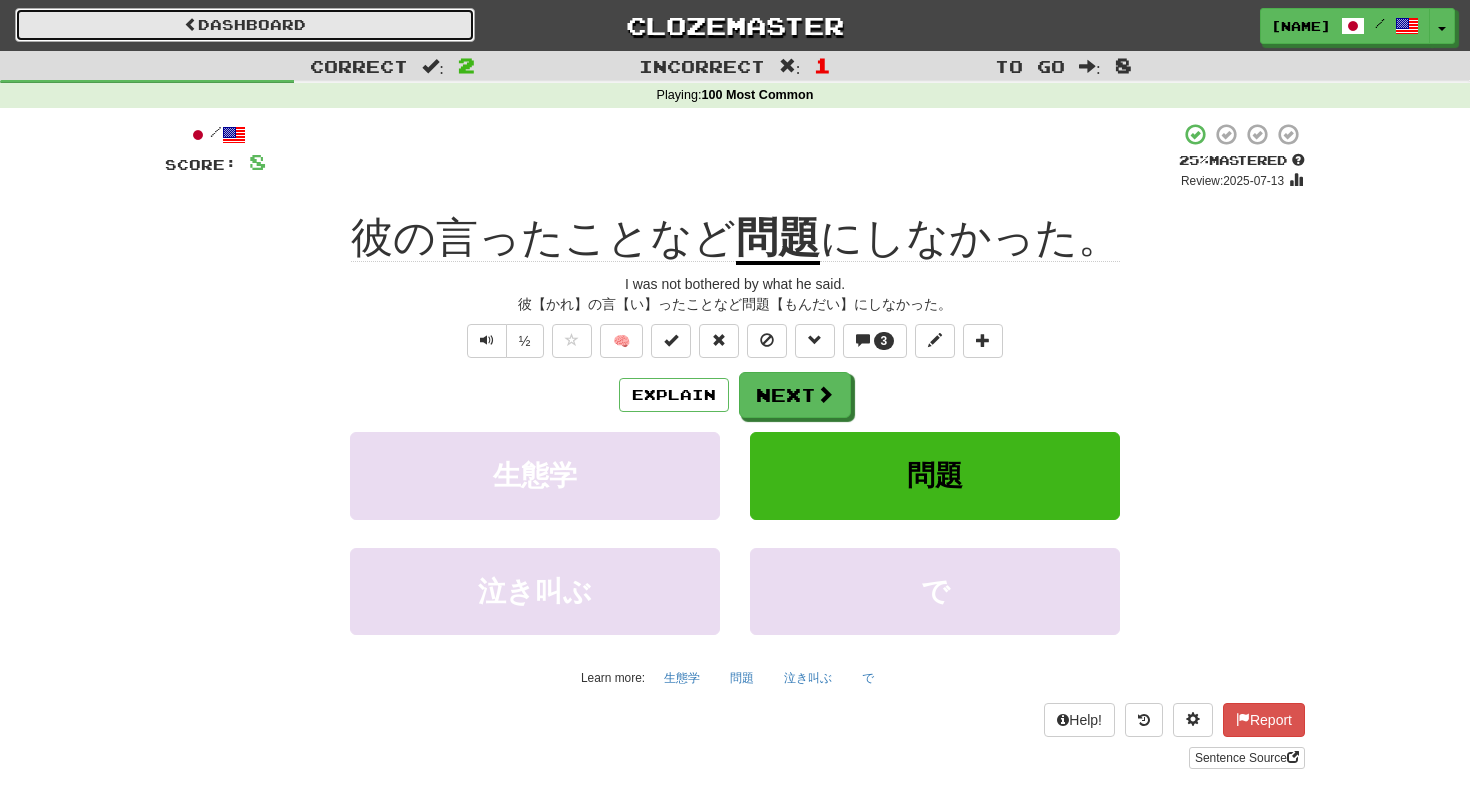 click on "Dashboard" at bounding box center (245, 25) 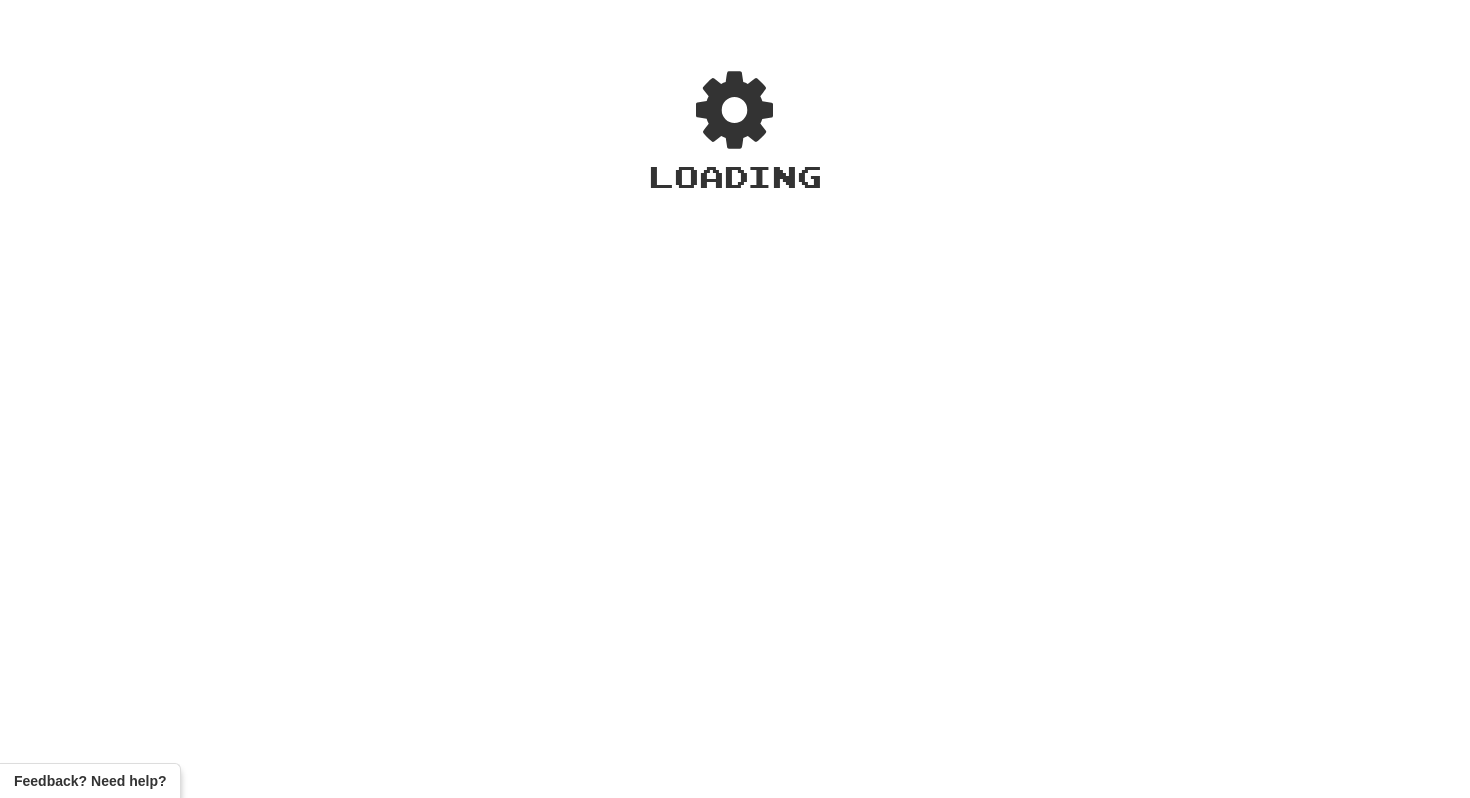 scroll, scrollTop: 0, scrollLeft: 0, axis: both 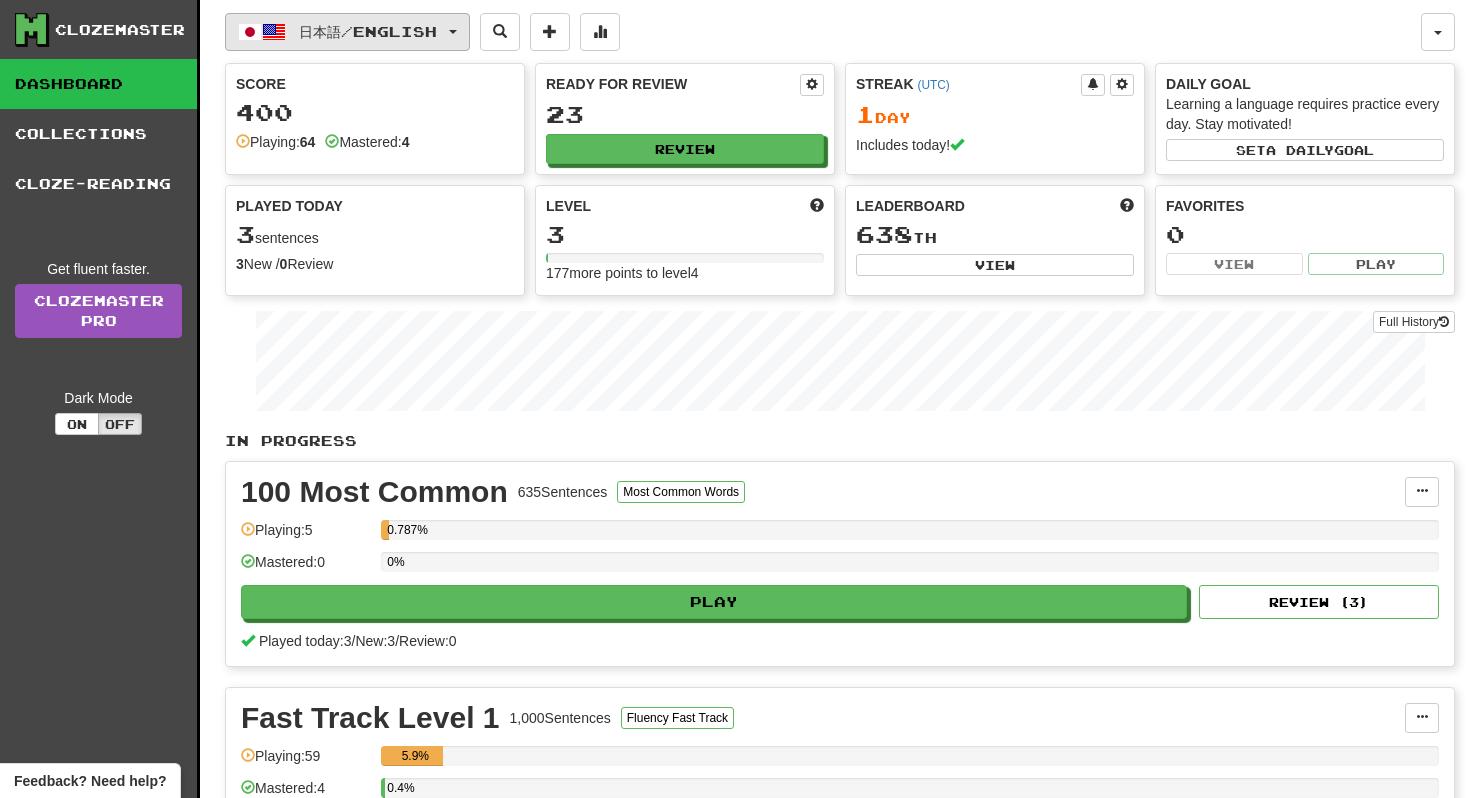 click on "日本語  /  English" at bounding box center [368, 31] 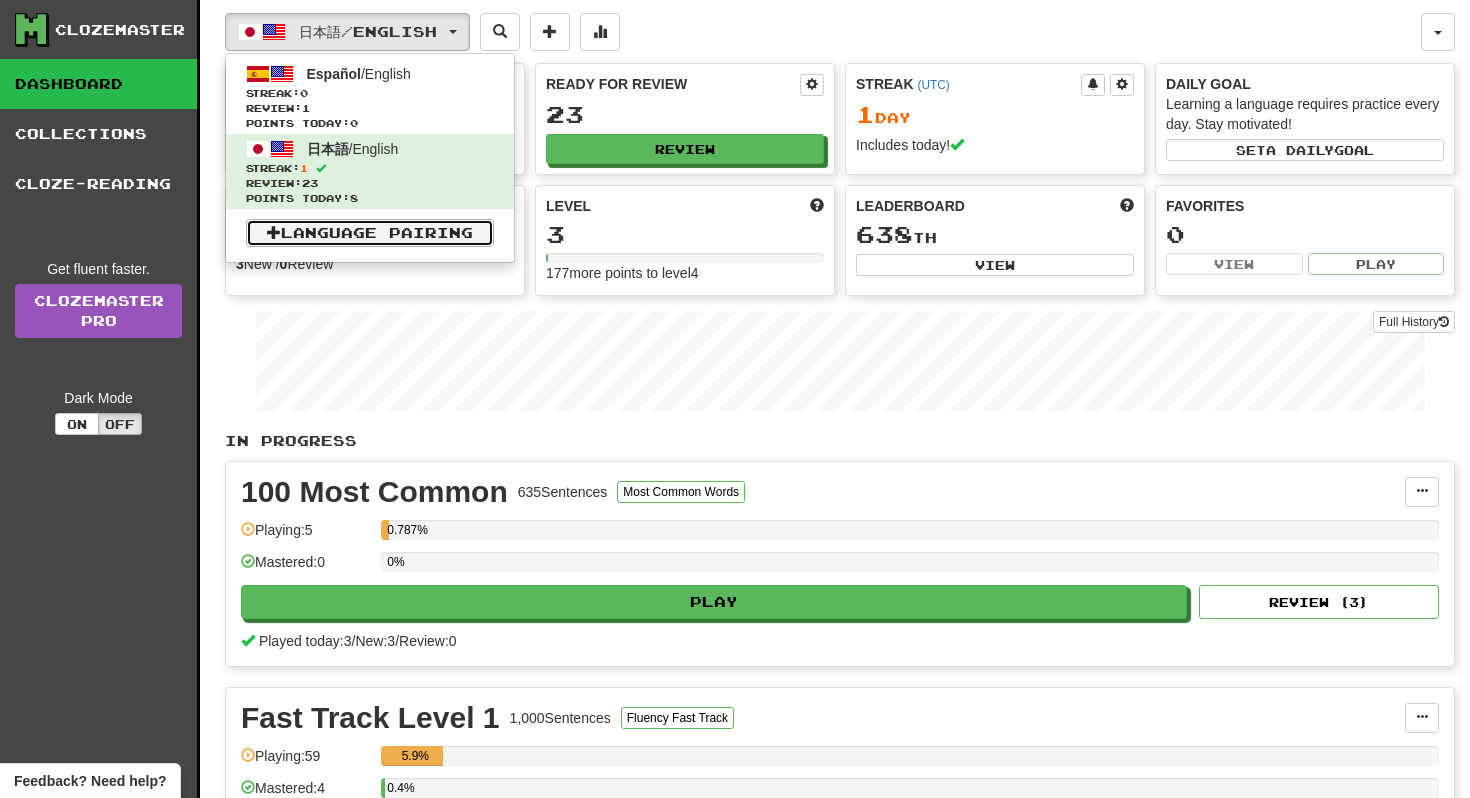 click on "Language Pairing" at bounding box center (370, 233) 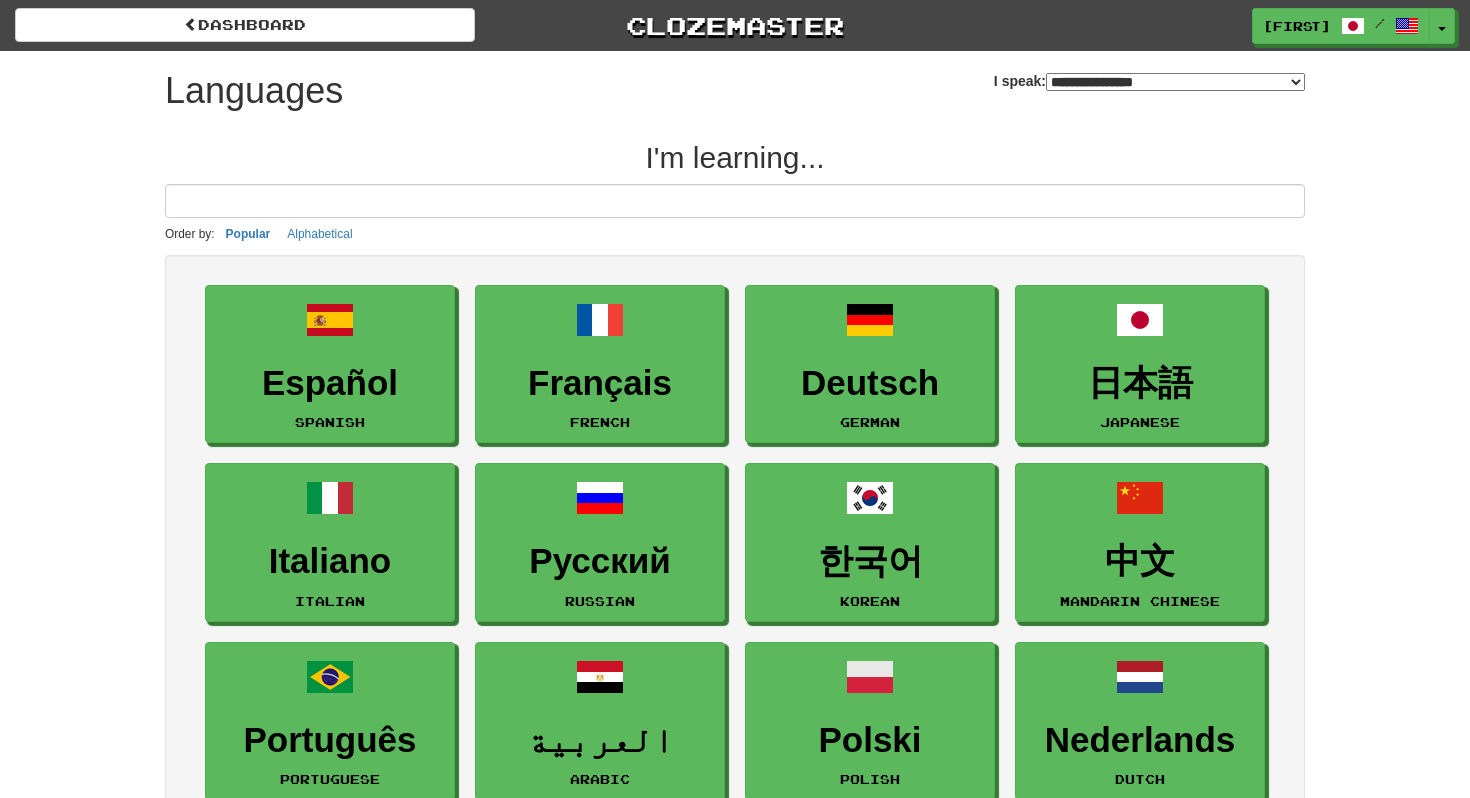 select on "*******" 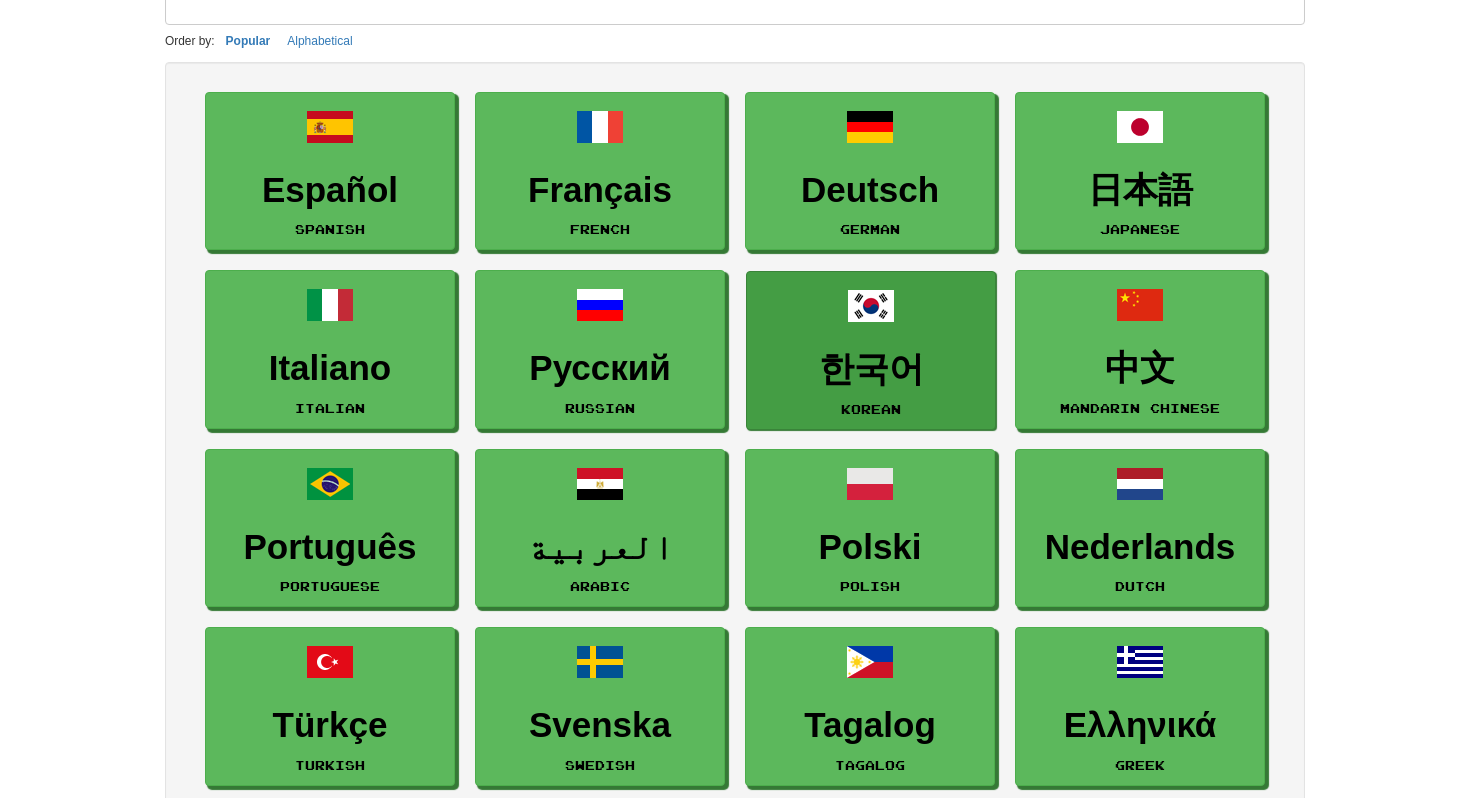 scroll, scrollTop: 137, scrollLeft: 0, axis: vertical 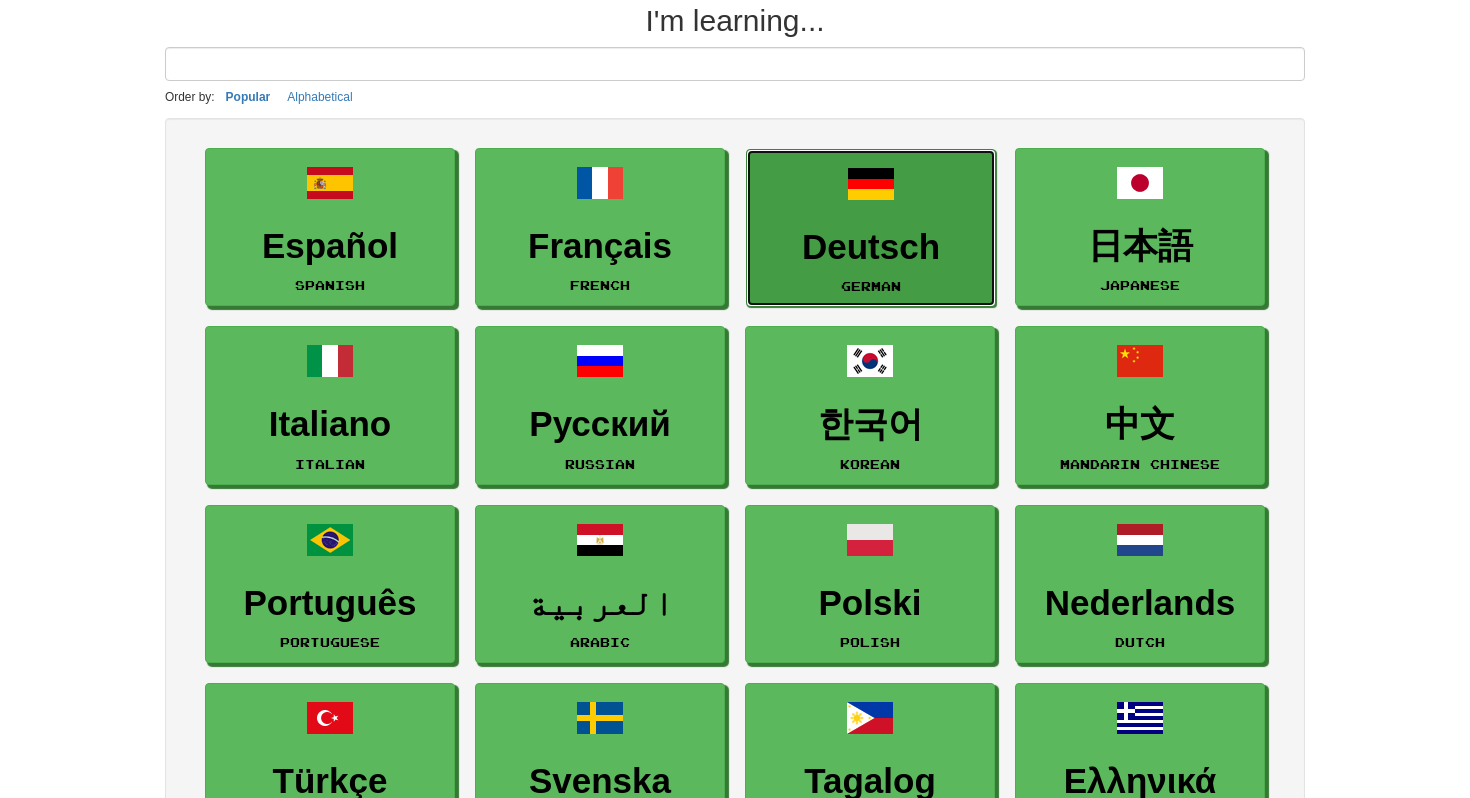 click on "Deutsch" at bounding box center [871, 247] 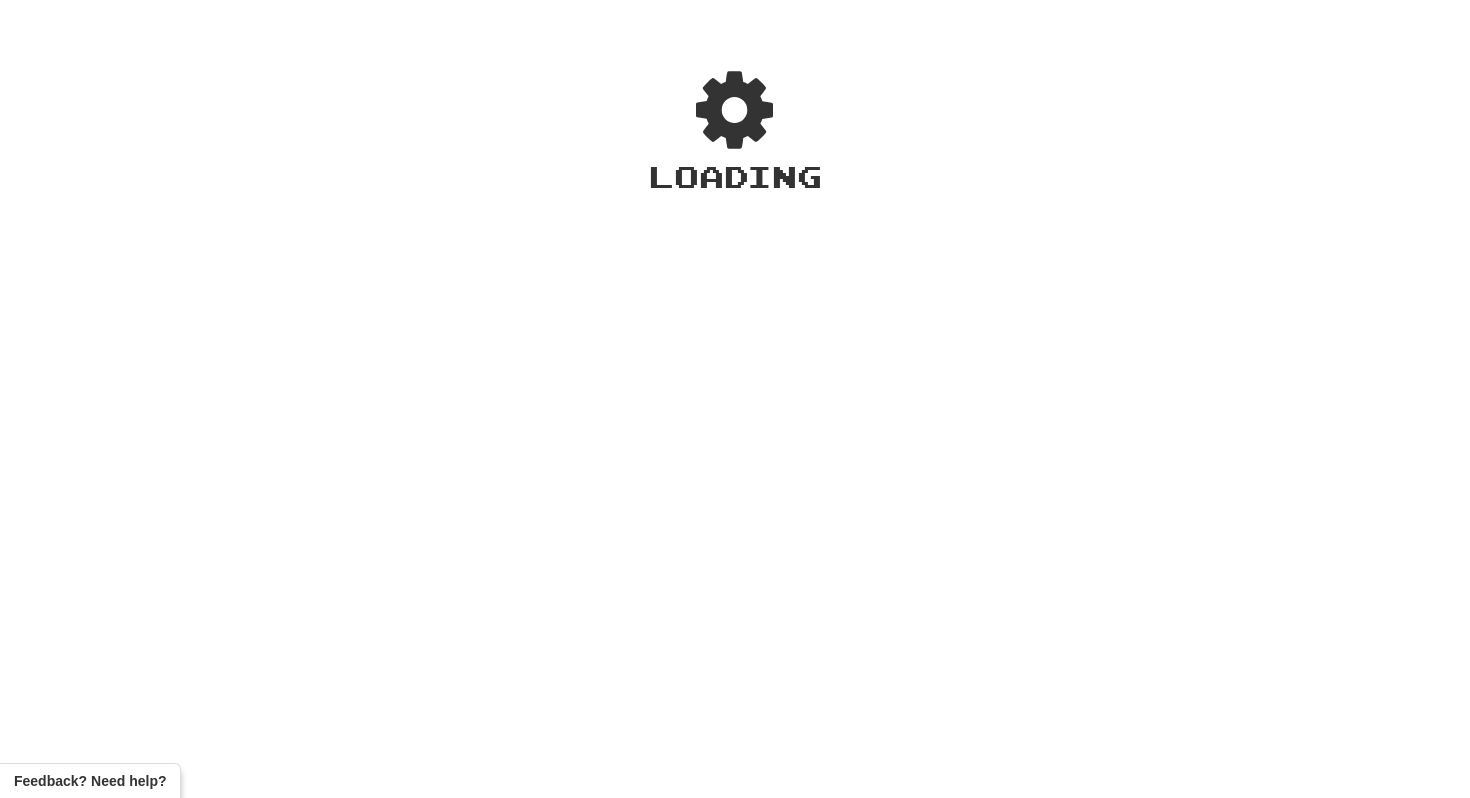 scroll, scrollTop: 0, scrollLeft: 0, axis: both 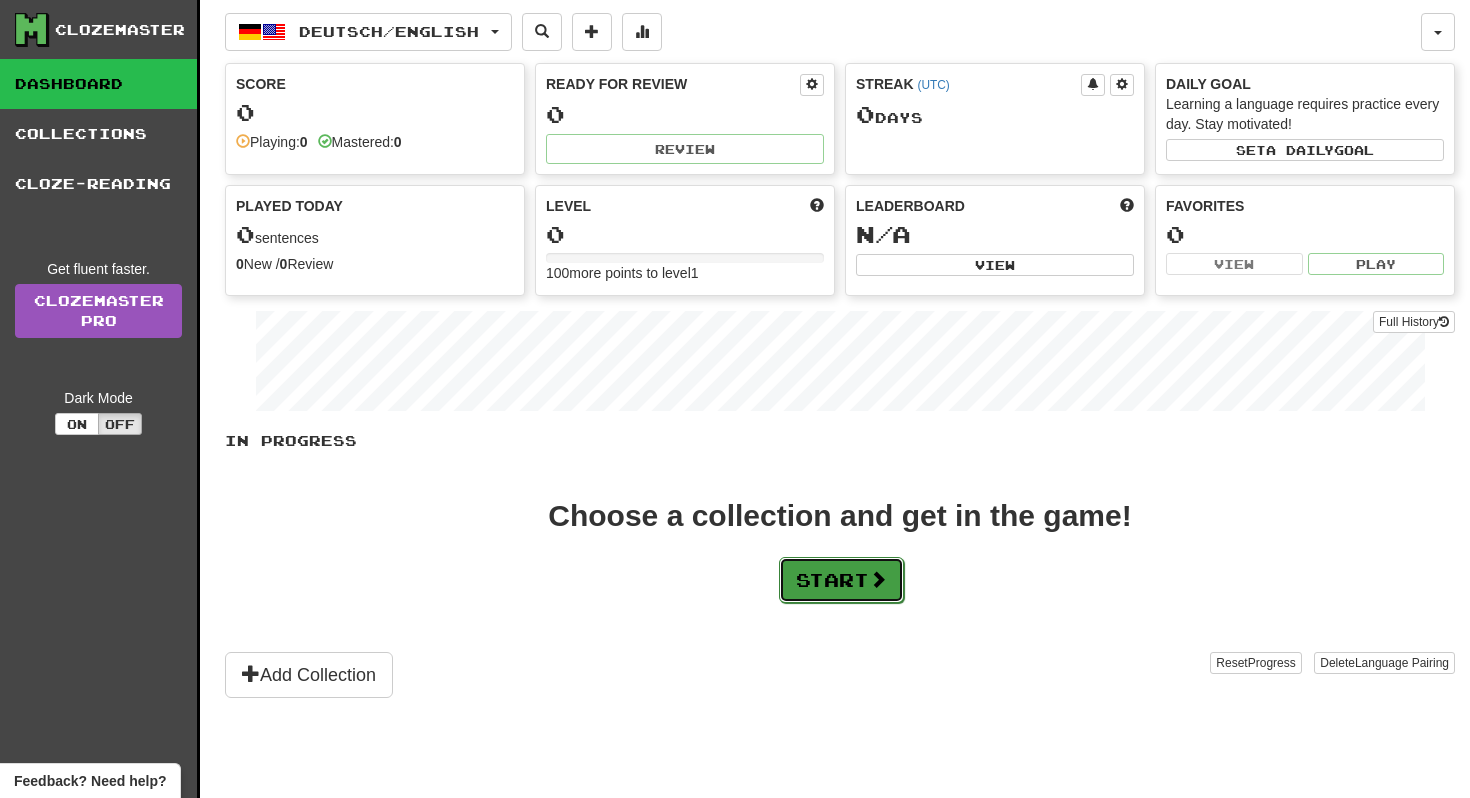 click on "Start" at bounding box center (841, 580) 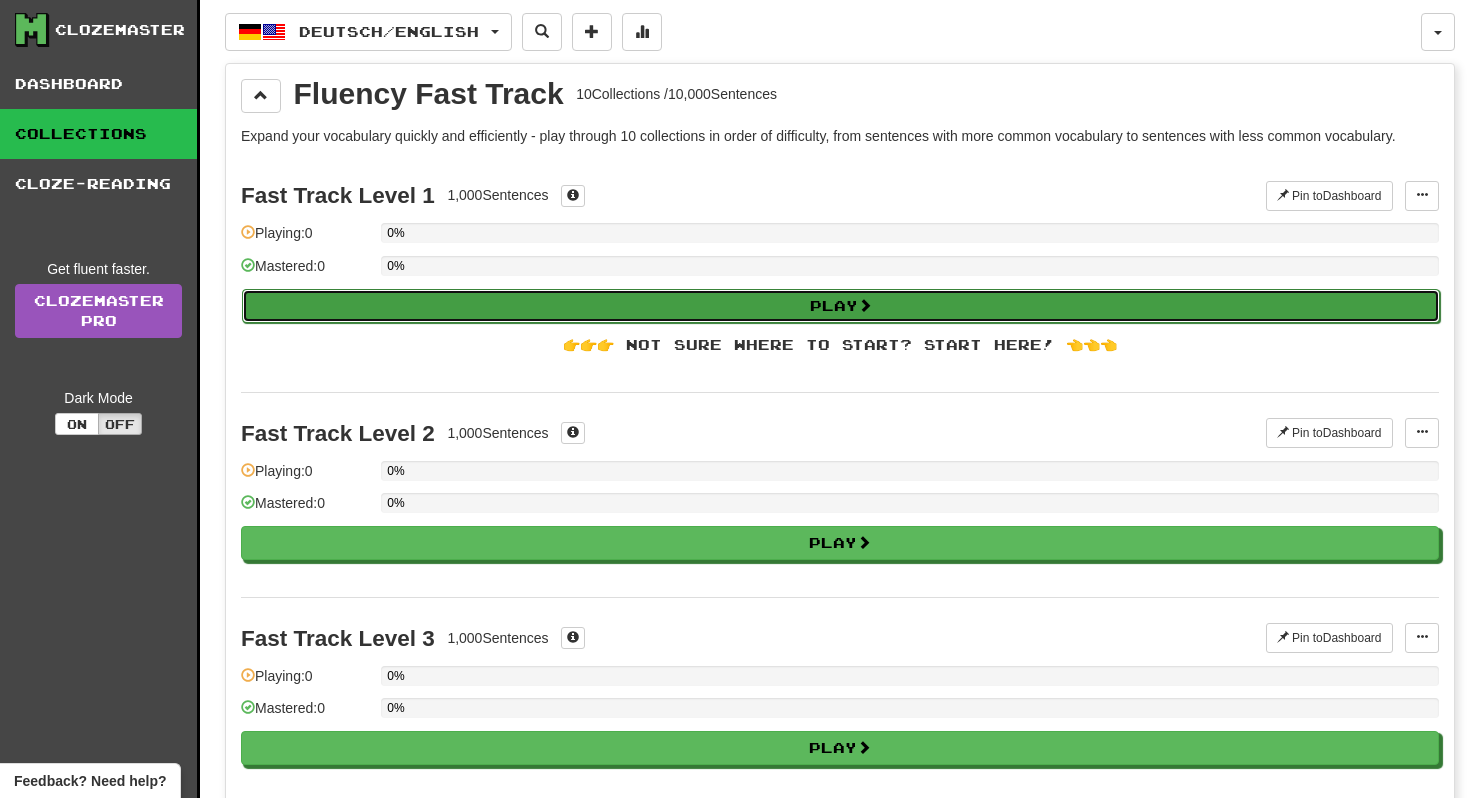 click on "Play" at bounding box center [841, 306] 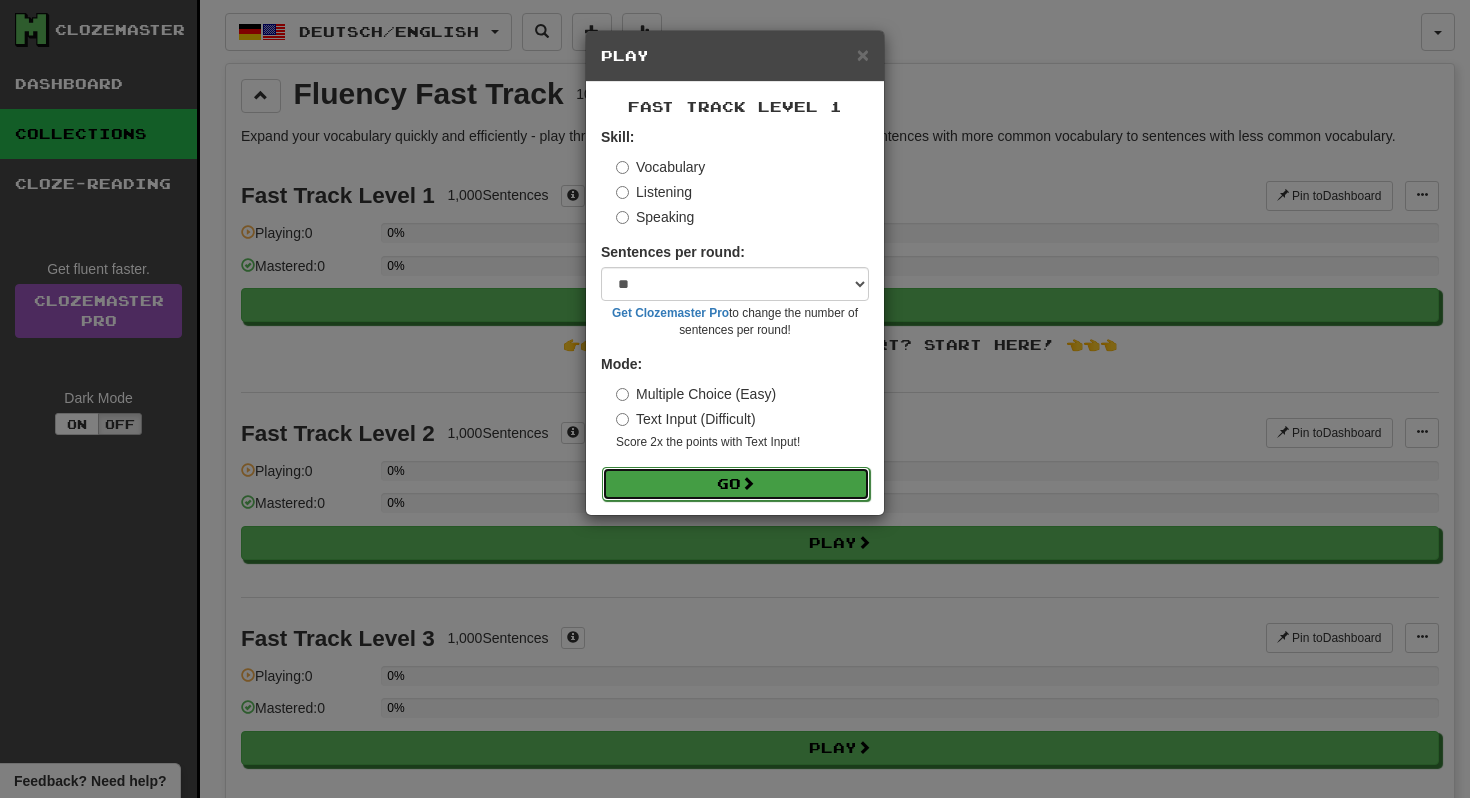 click on "Go" at bounding box center [736, 484] 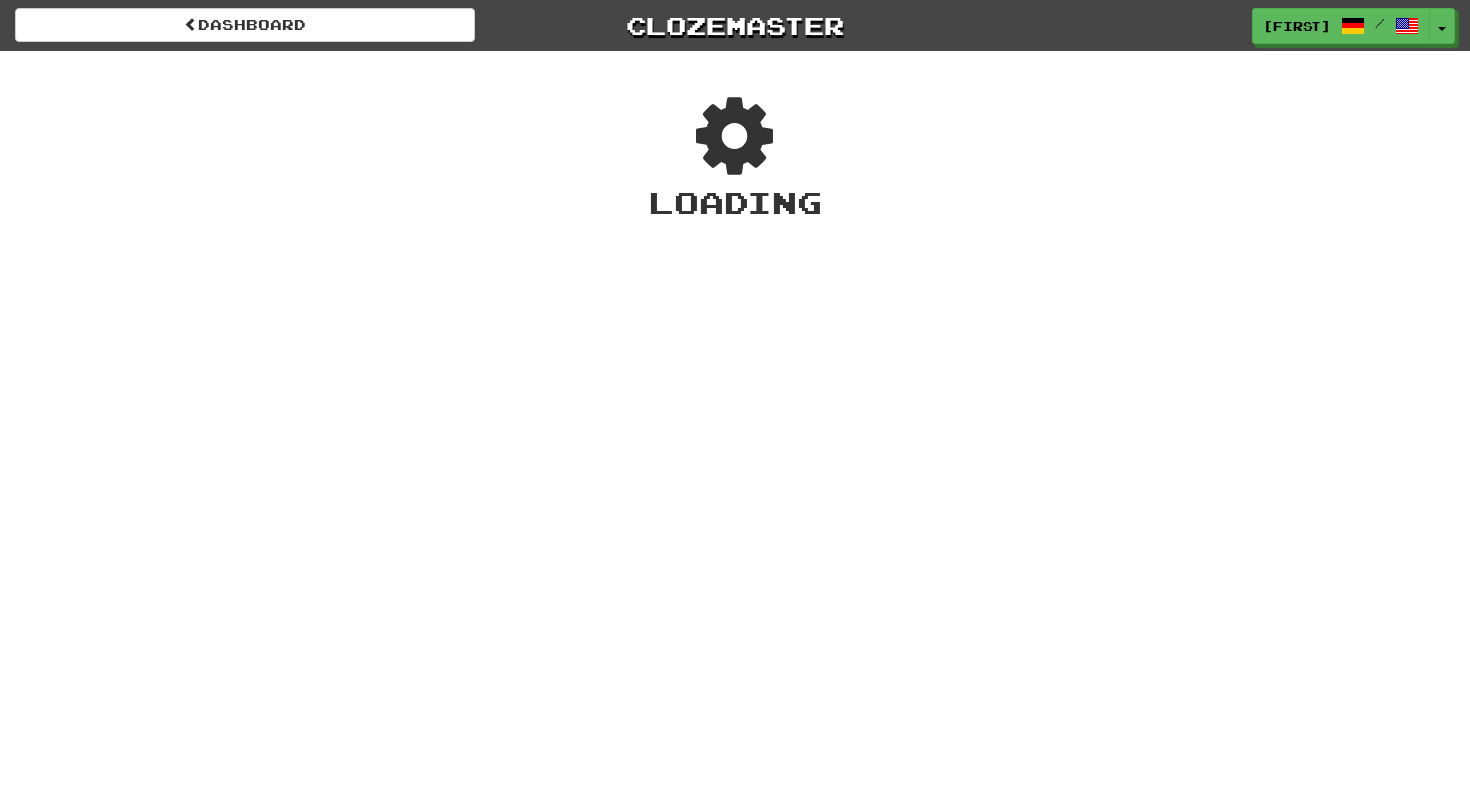 scroll, scrollTop: 0, scrollLeft: 0, axis: both 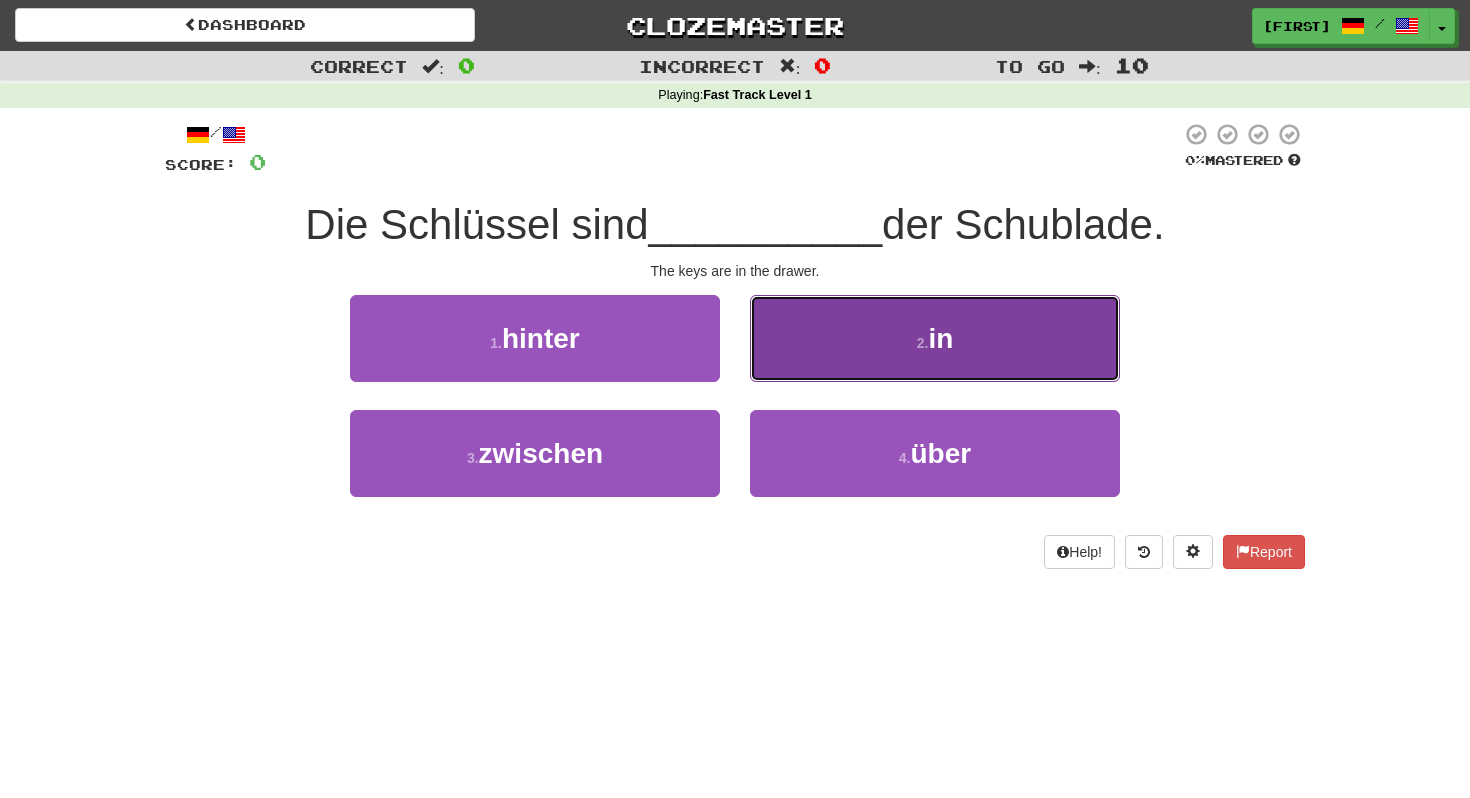 click on "2 .  in" at bounding box center [935, 338] 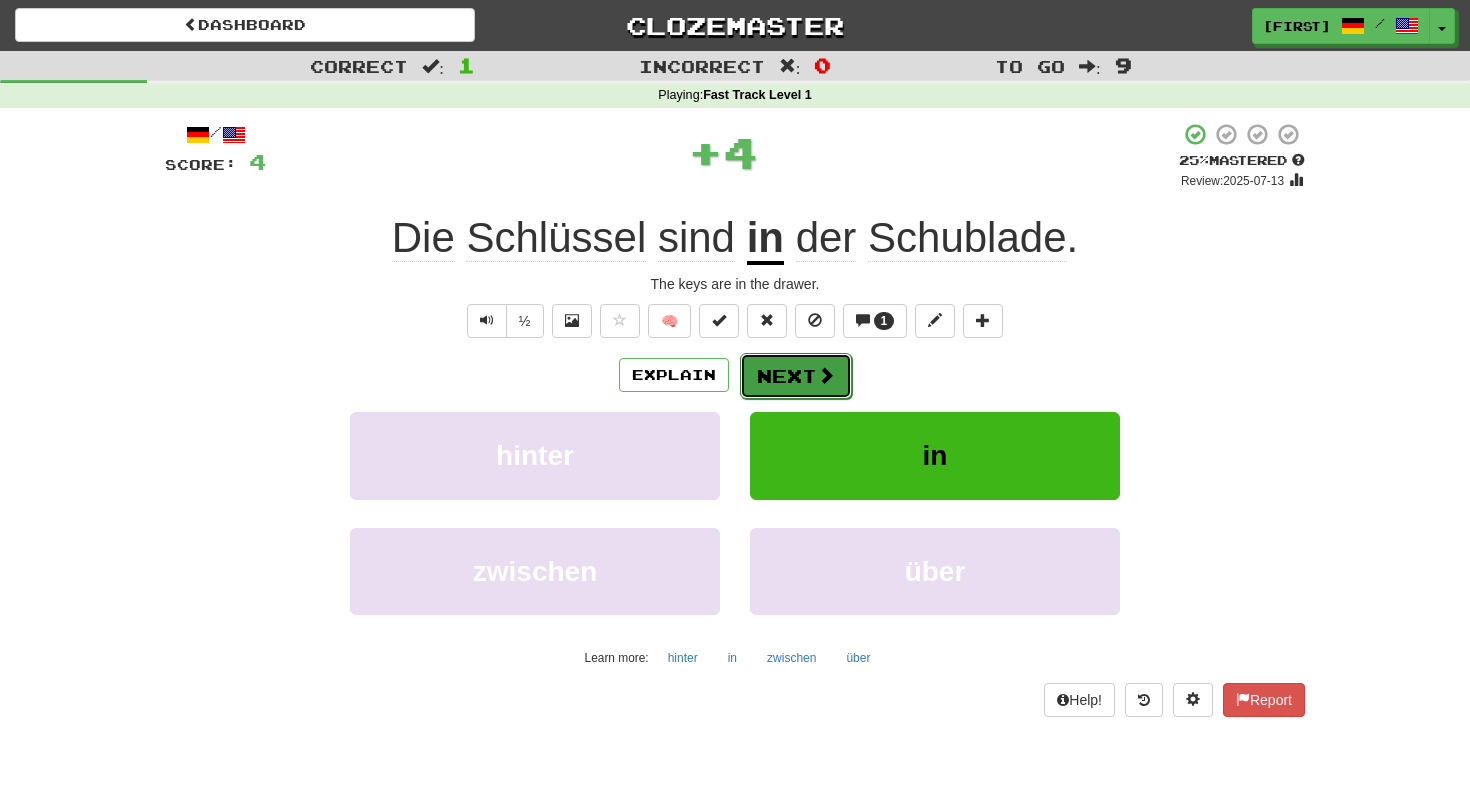 click at bounding box center (826, 375) 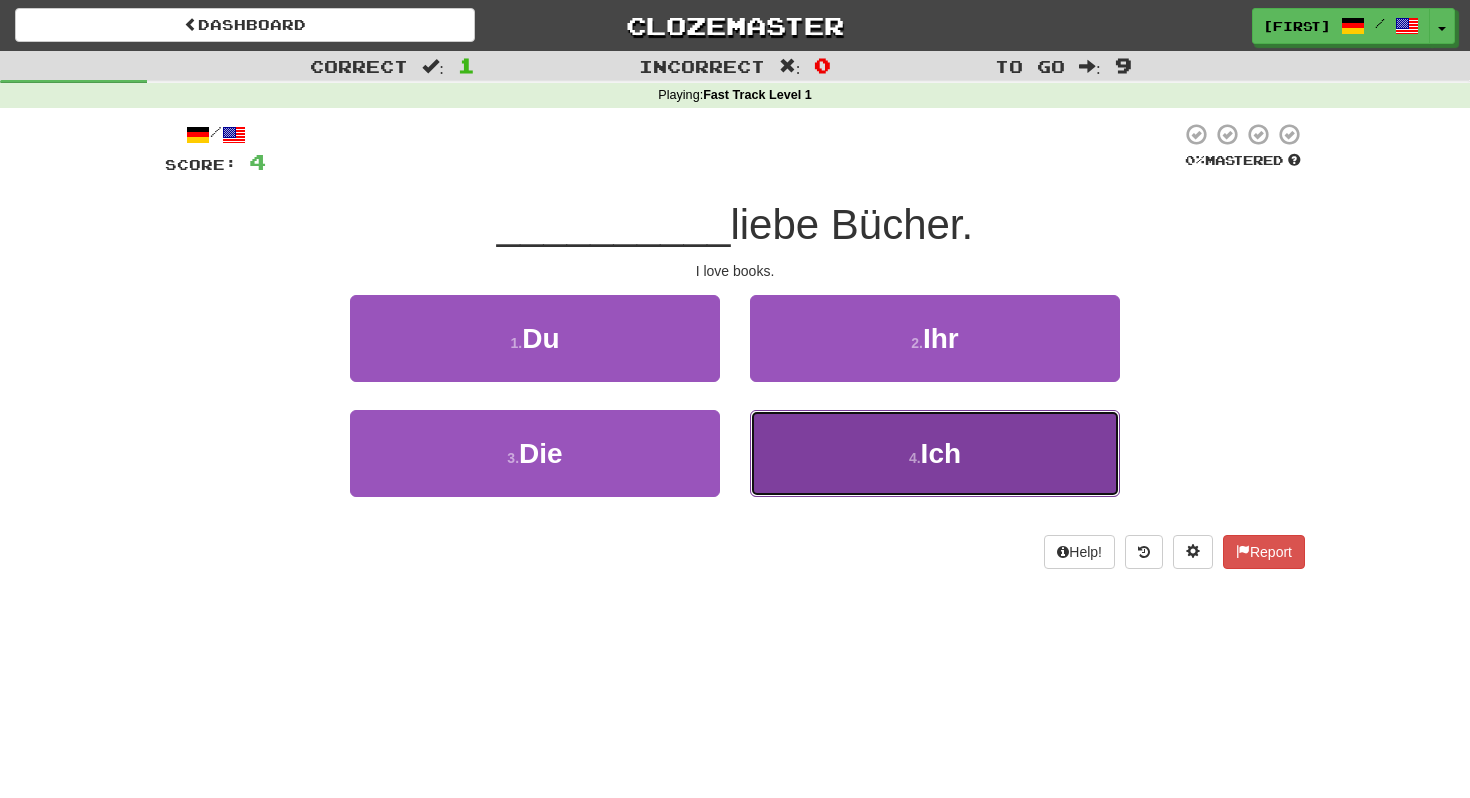 click on "4 .  Ich" at bounding box center [935, 453] 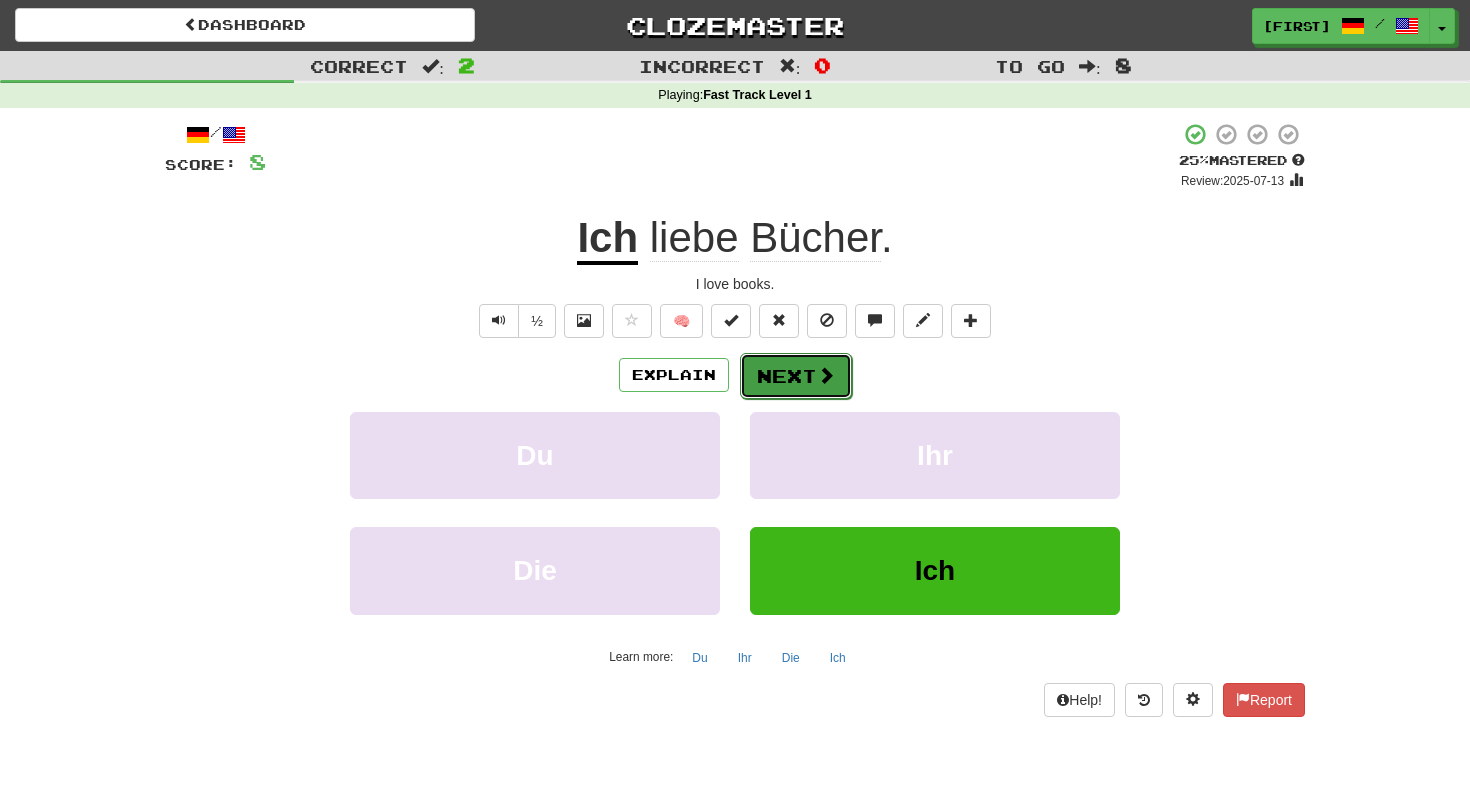 click on "Next" at bounding box center (796, 376) 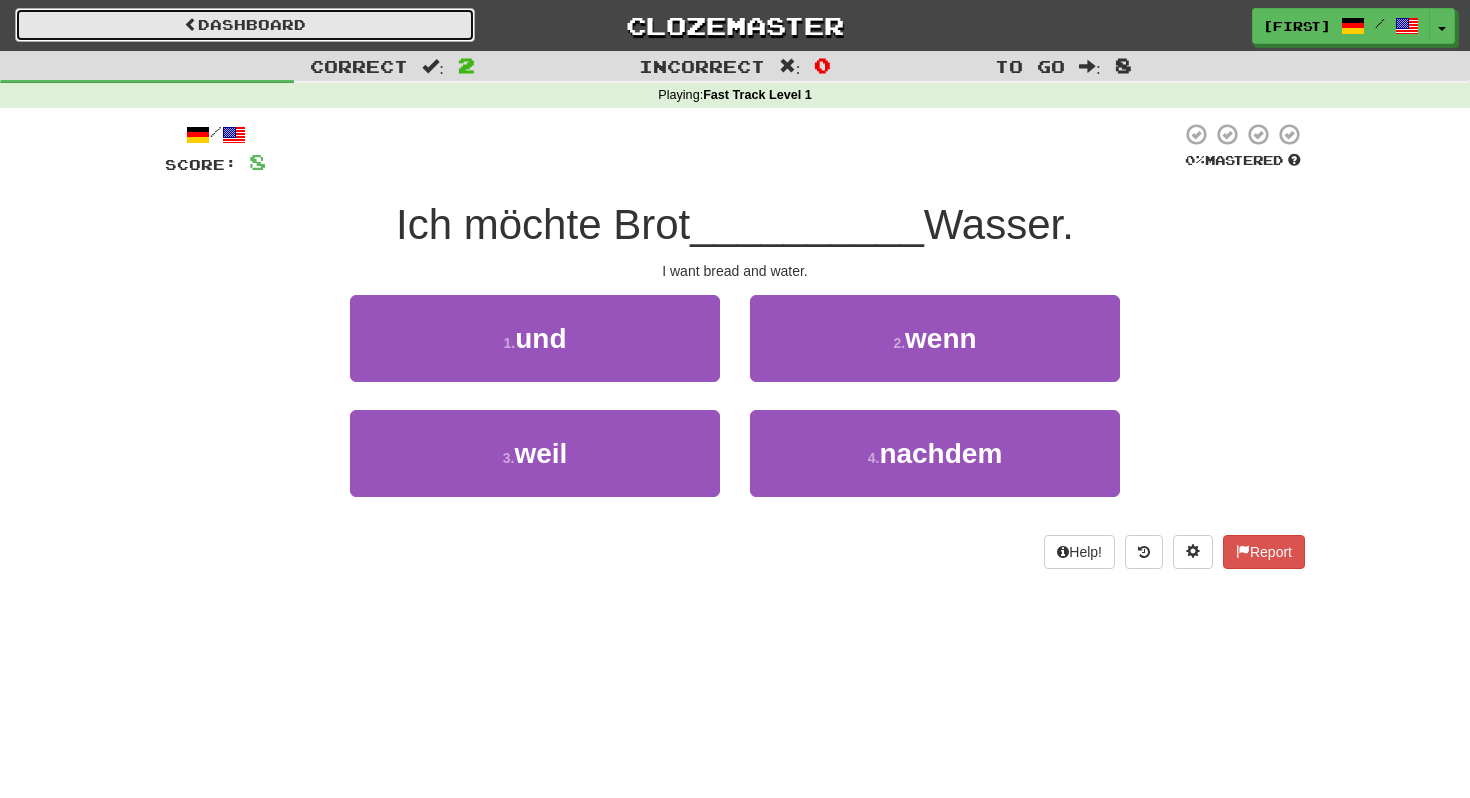 click on "Dashboard" at bounding box center [245, 25] 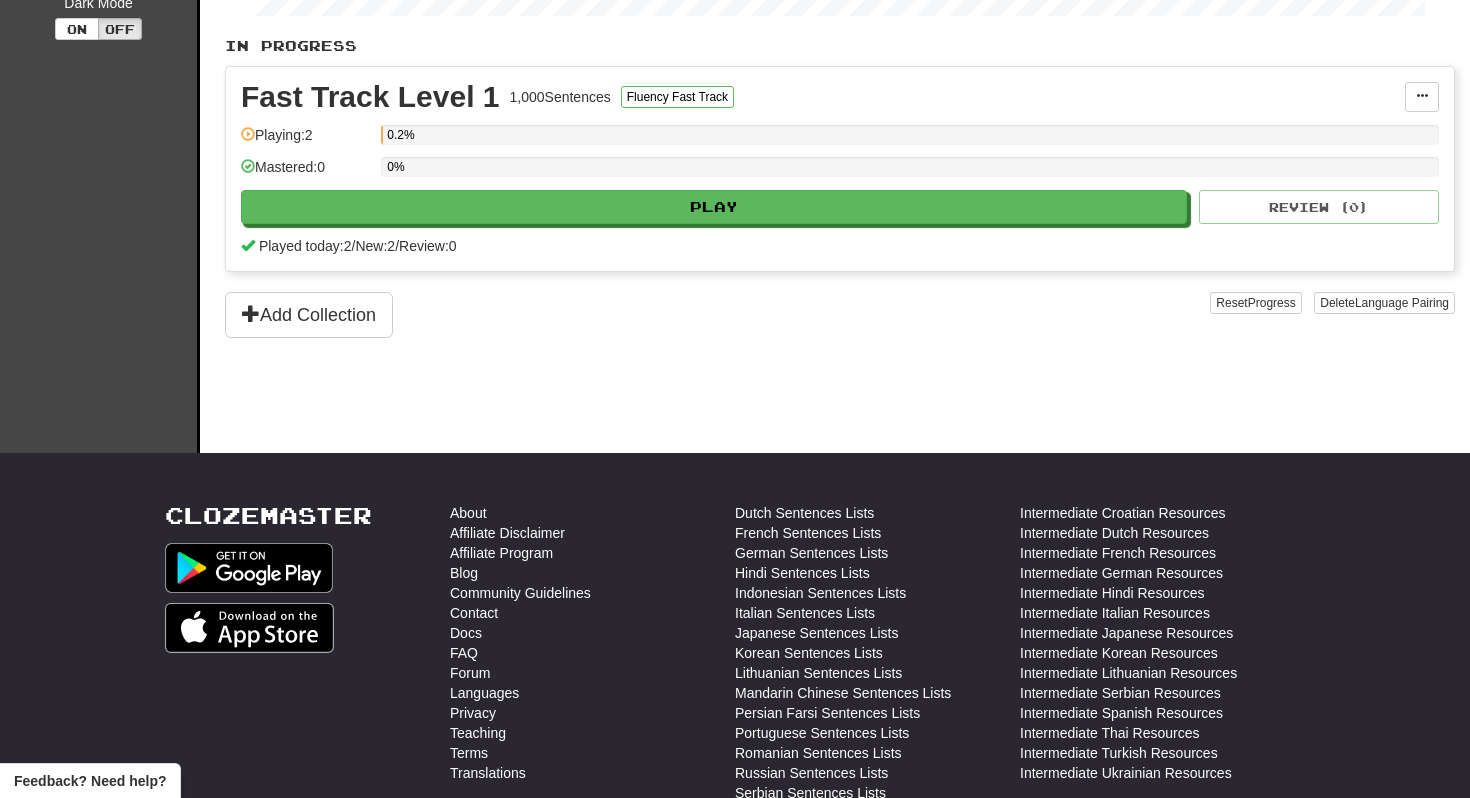 scroll, scrollTop: 0, scrollLeft: 0, axis: both 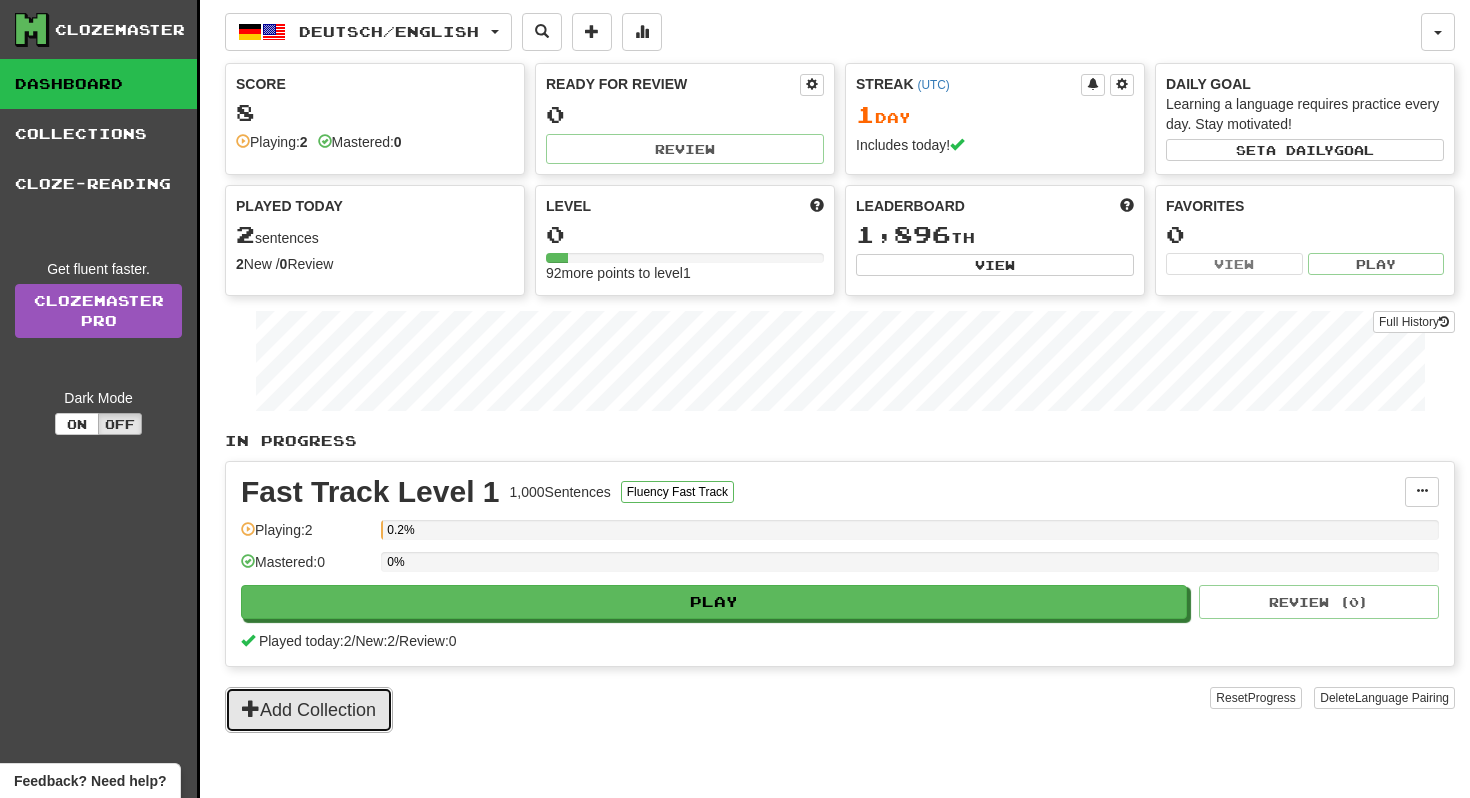 click on "Add Collection" at bounding box center [309, 710] 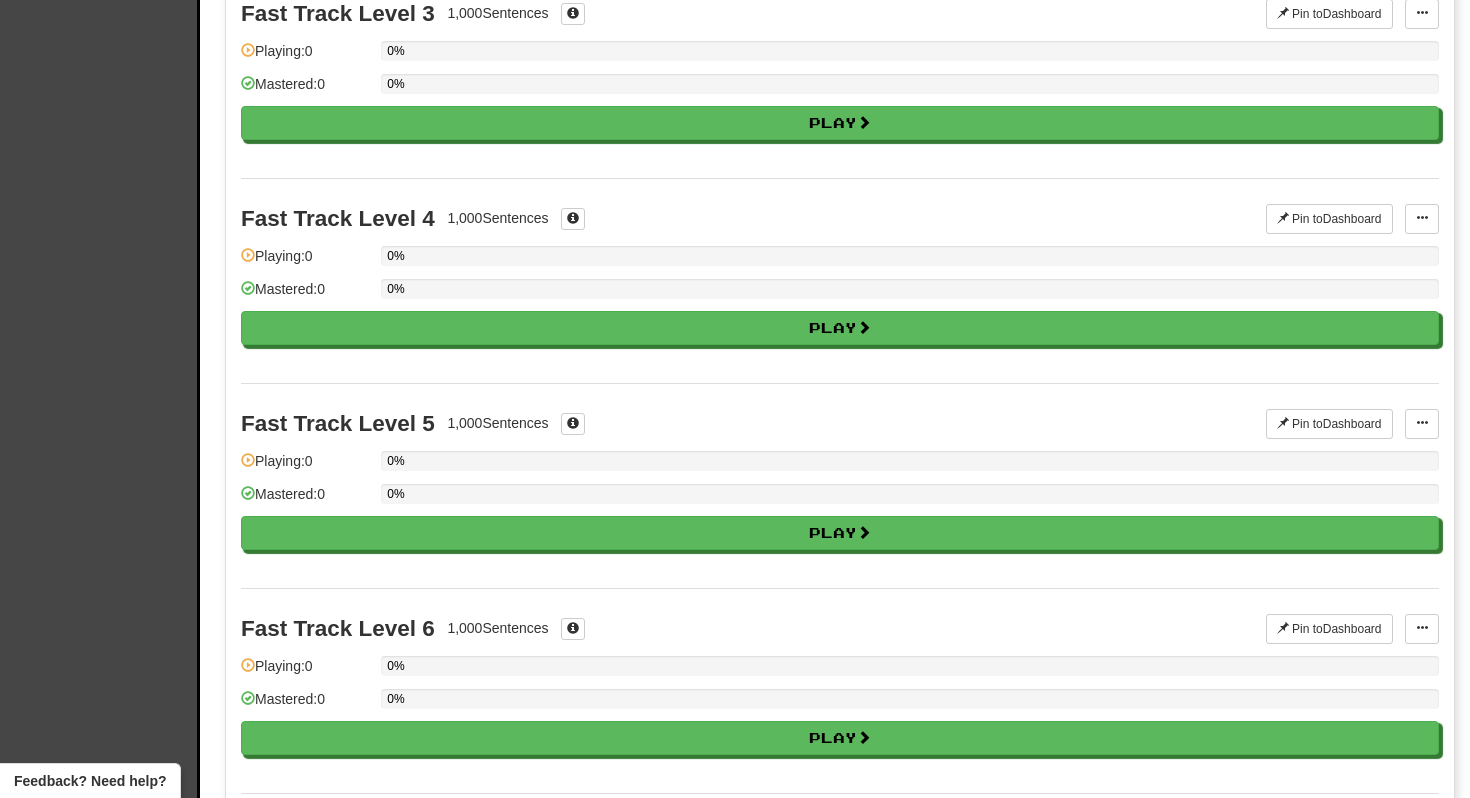 scroll, scrollTop: 613, scrollLeft: 0, axis: vertical 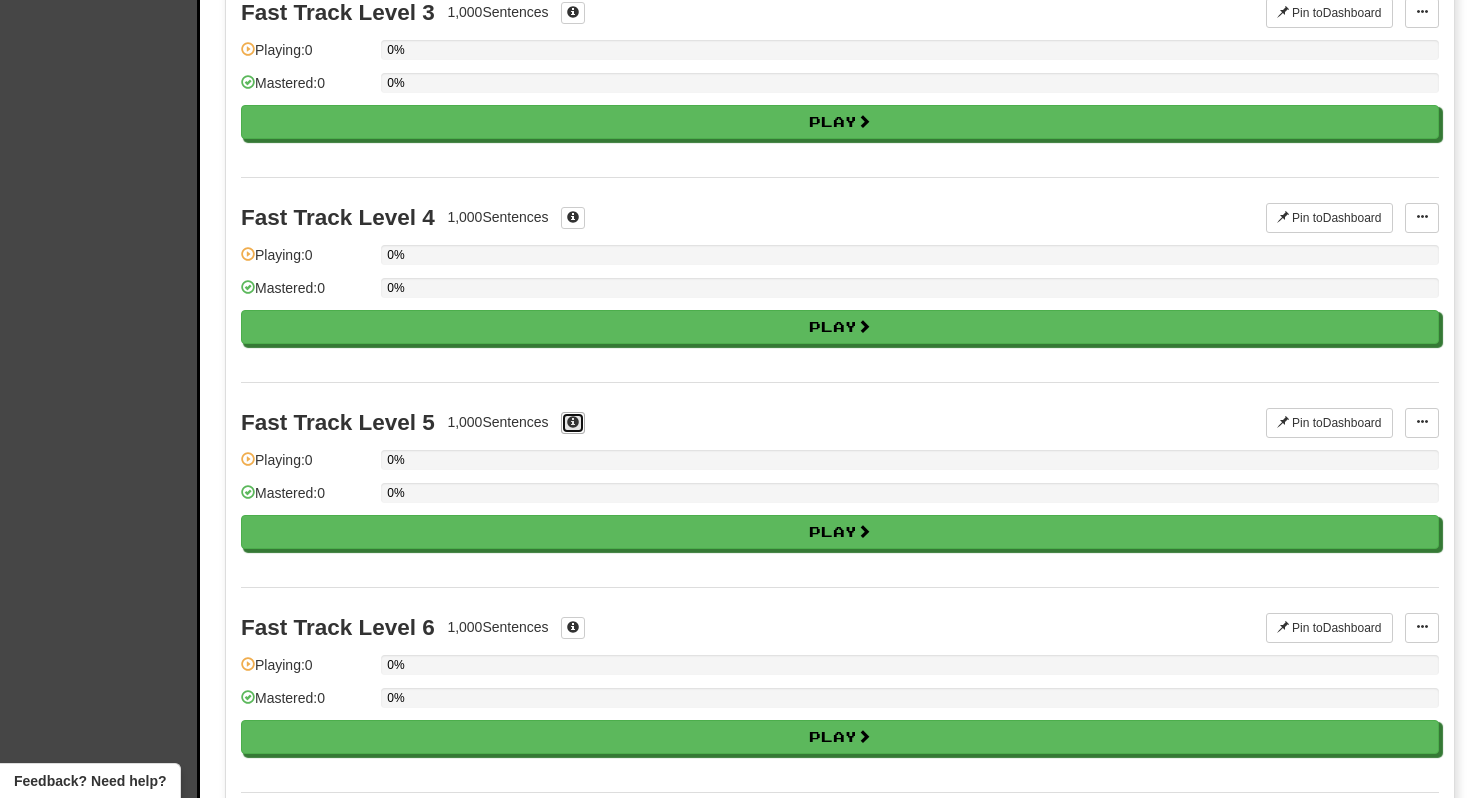 click at bounding box center [573, 423] 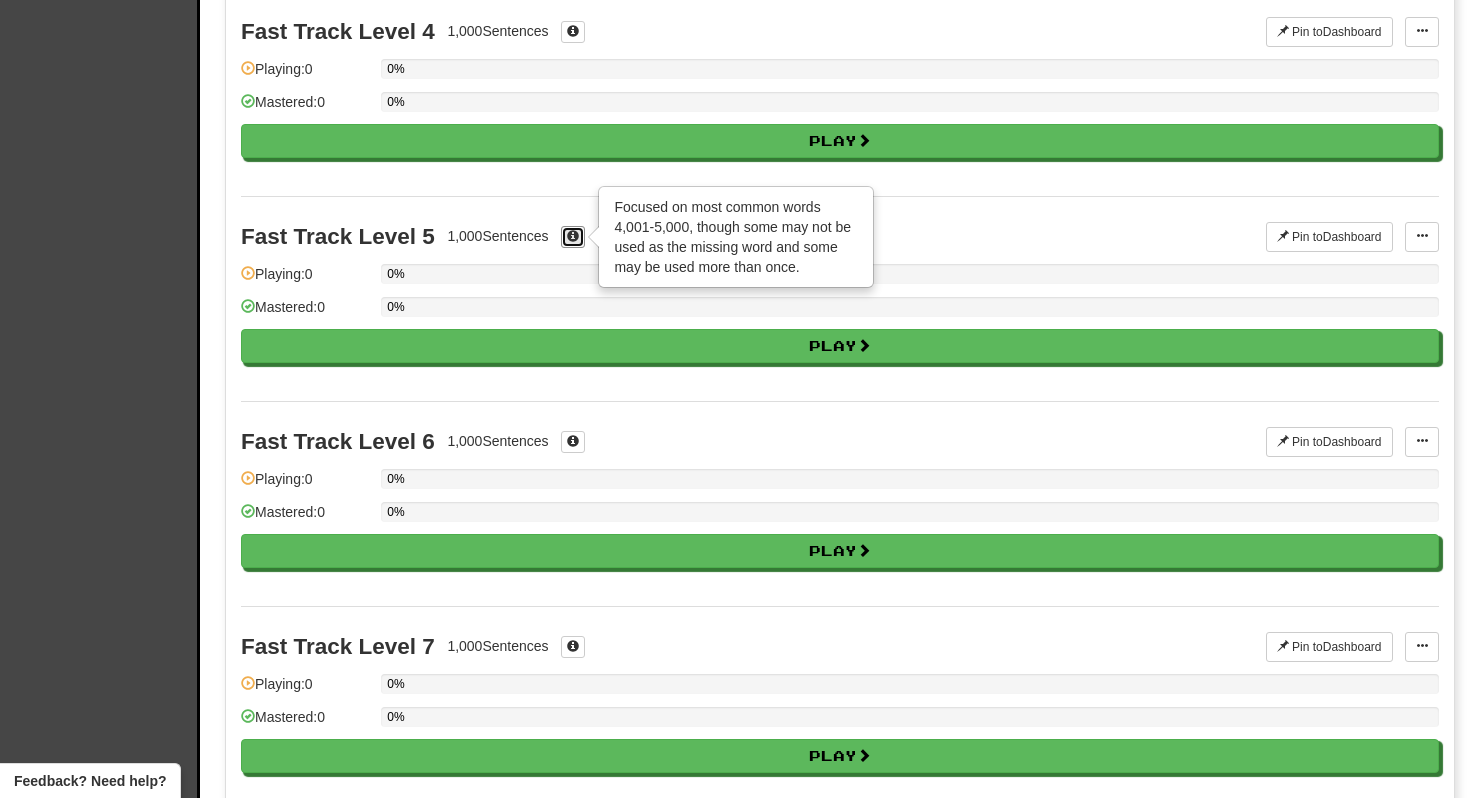 scroll, scrollTop: 837, scrollLeft: 0, axis: vertical 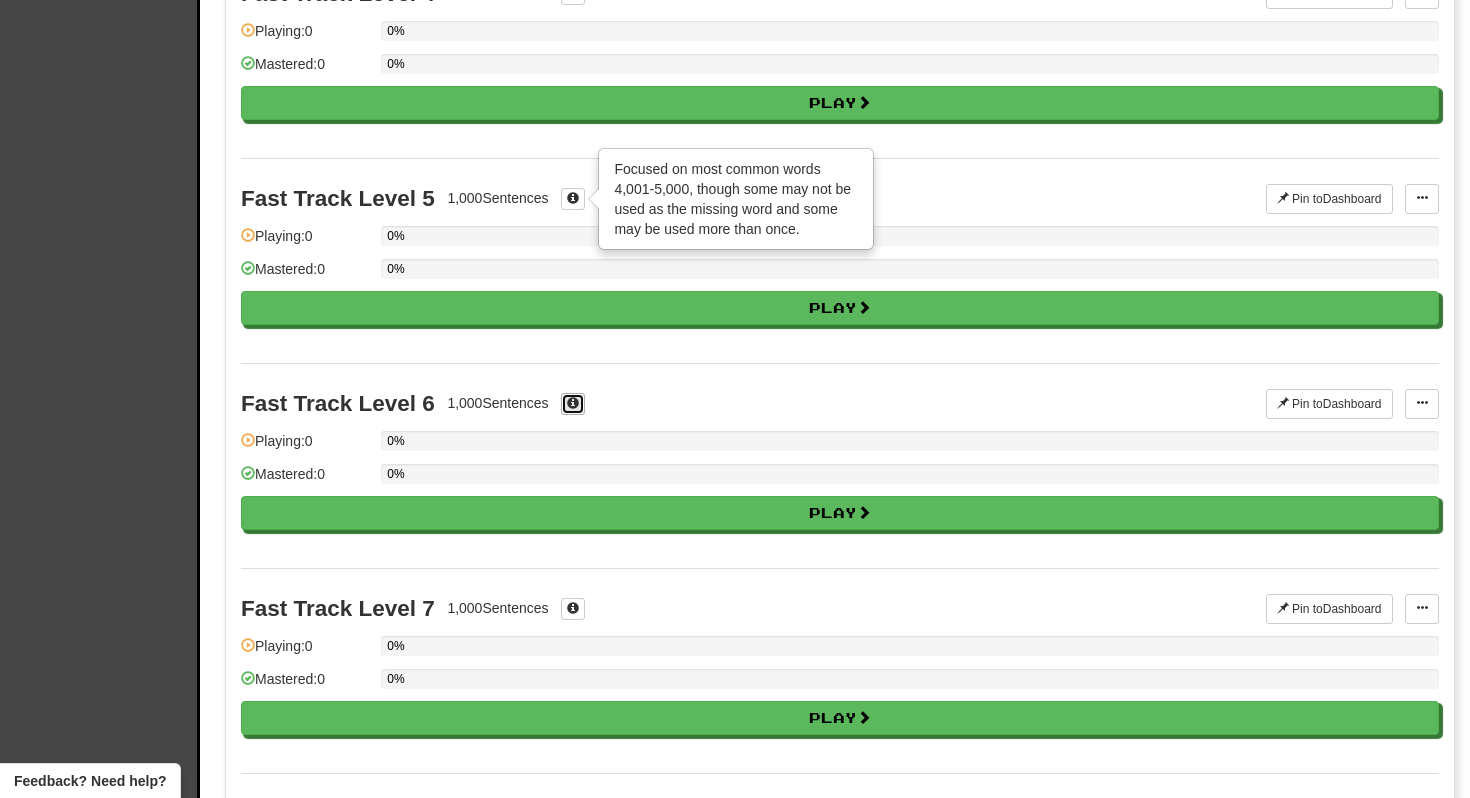 click at bounding box center [573, 403] 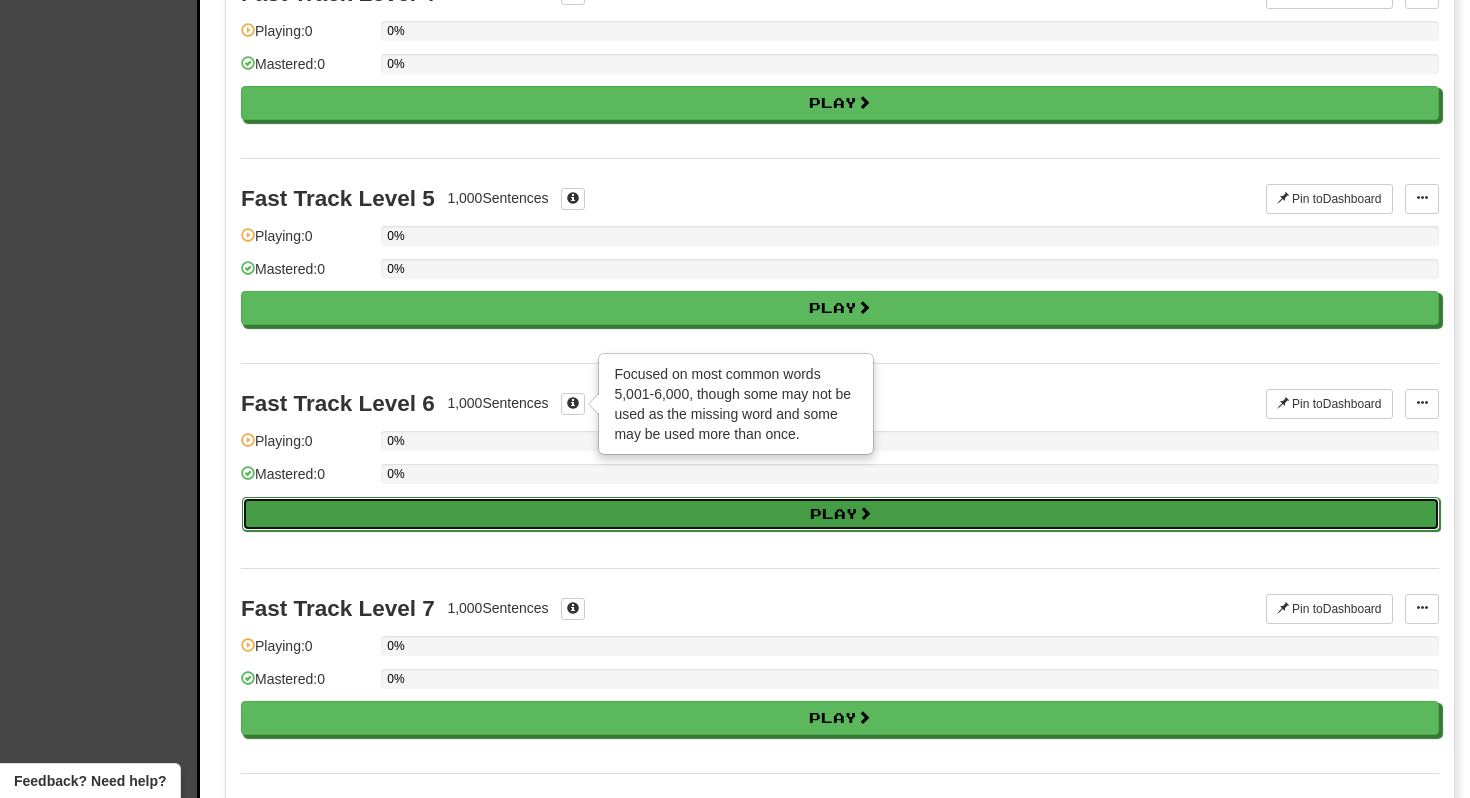 click on "Play" at bounding box center (841, 514) 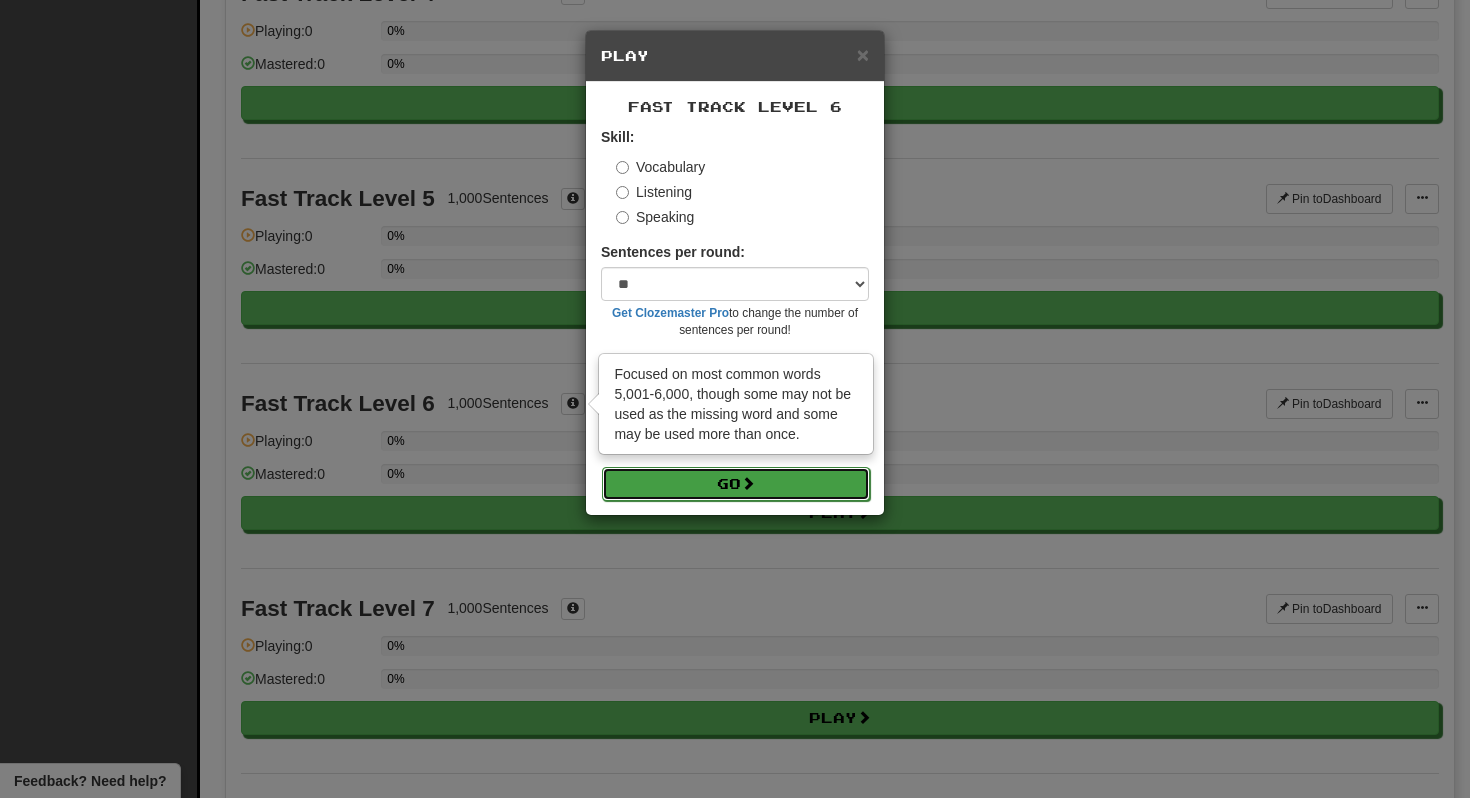 click on "Go" at bounding box center [736, 484] 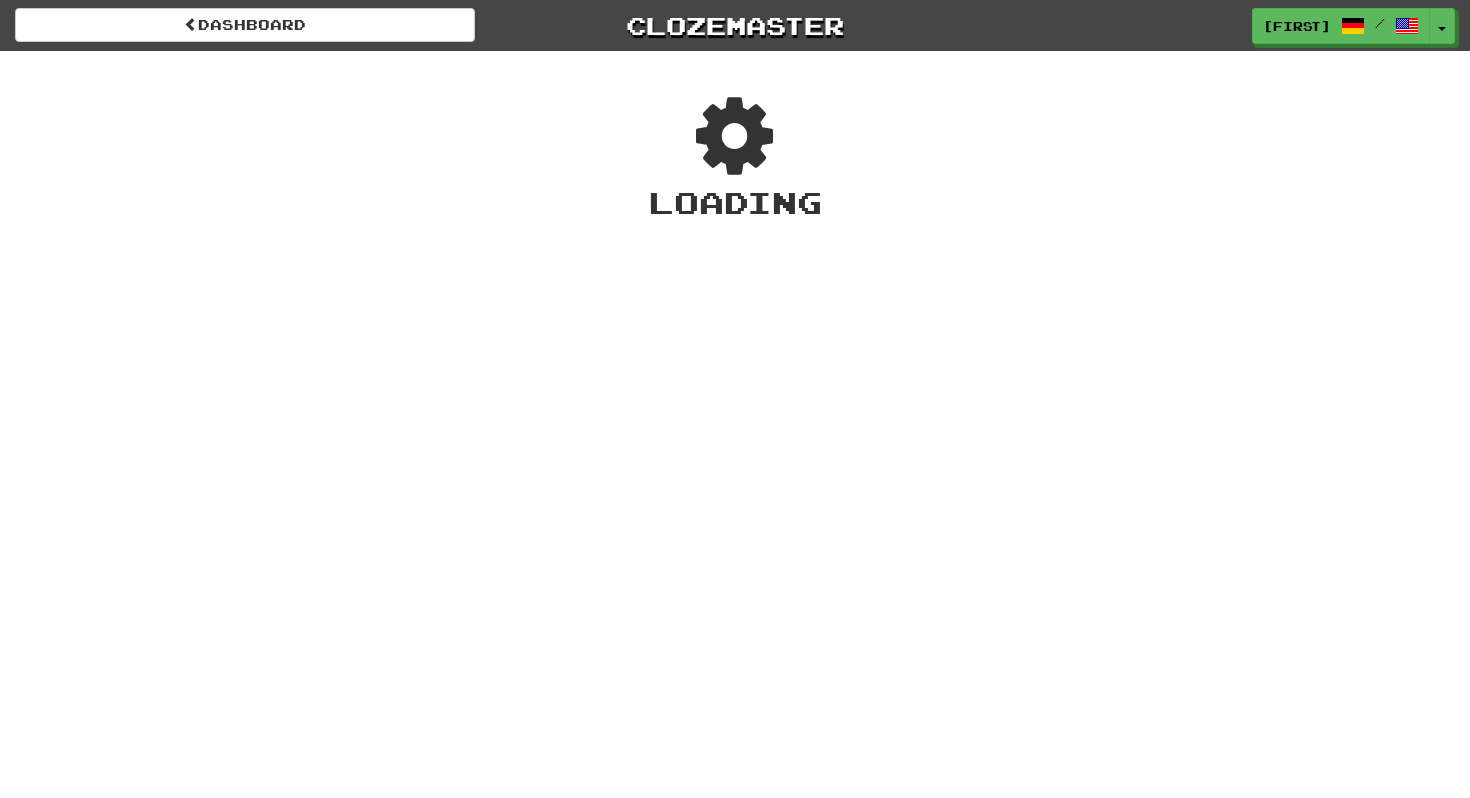 scroll, scrollTop: 0, scrollLeft: 0, axis: both 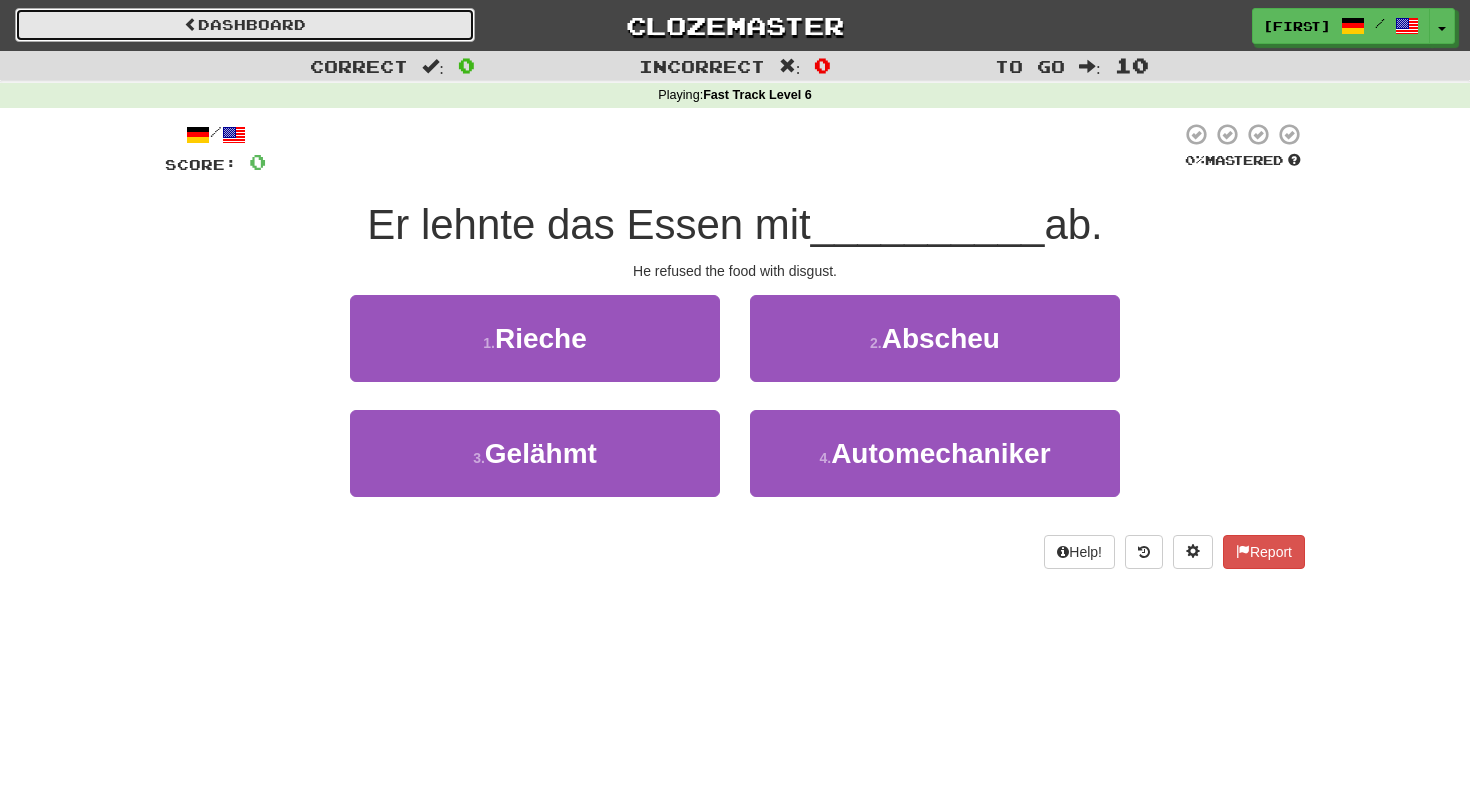 click on "Dashboard" at bounding box center [245, 25] 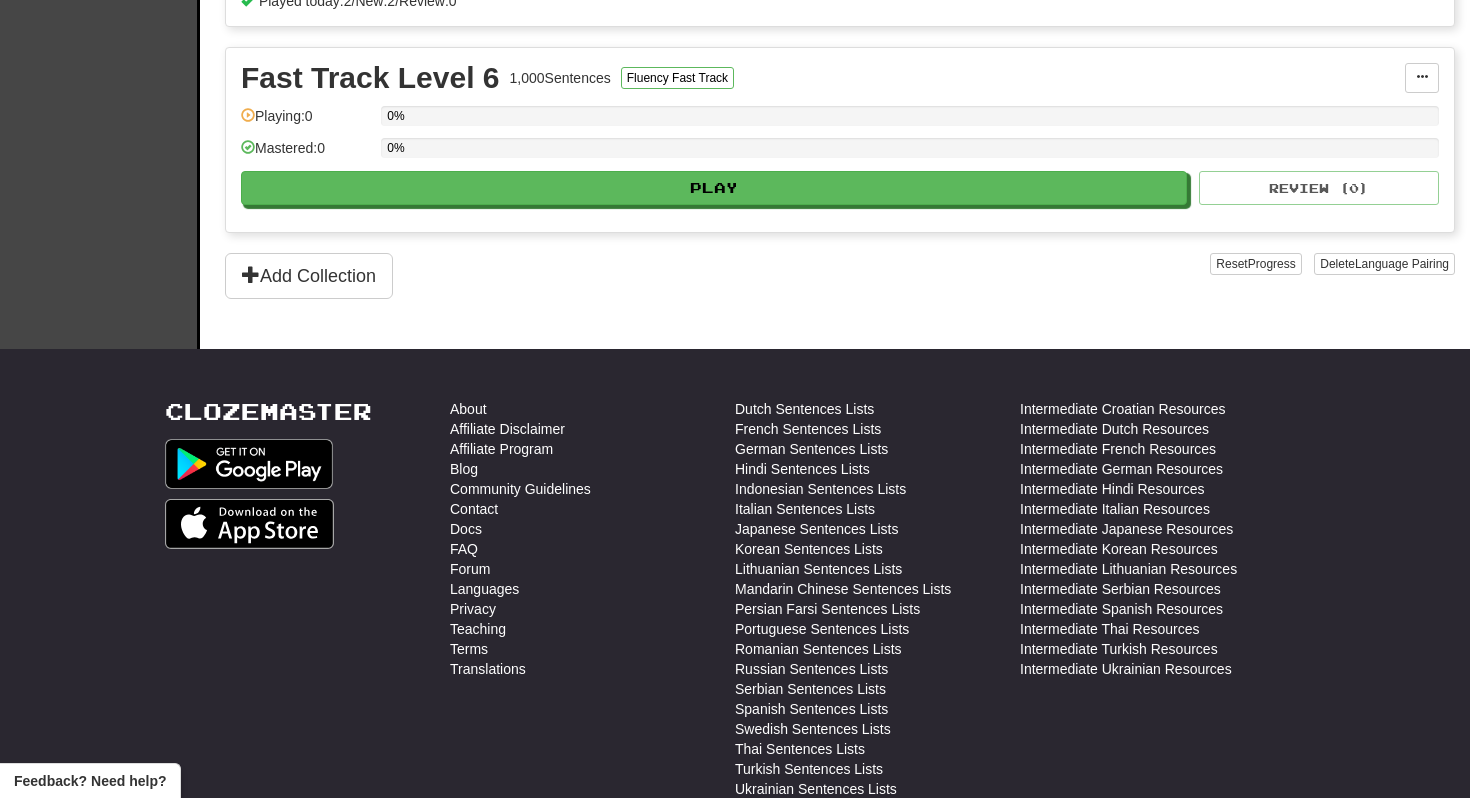 scroll, scrollTop: 618, scrollLeft: 0, axis: vertical 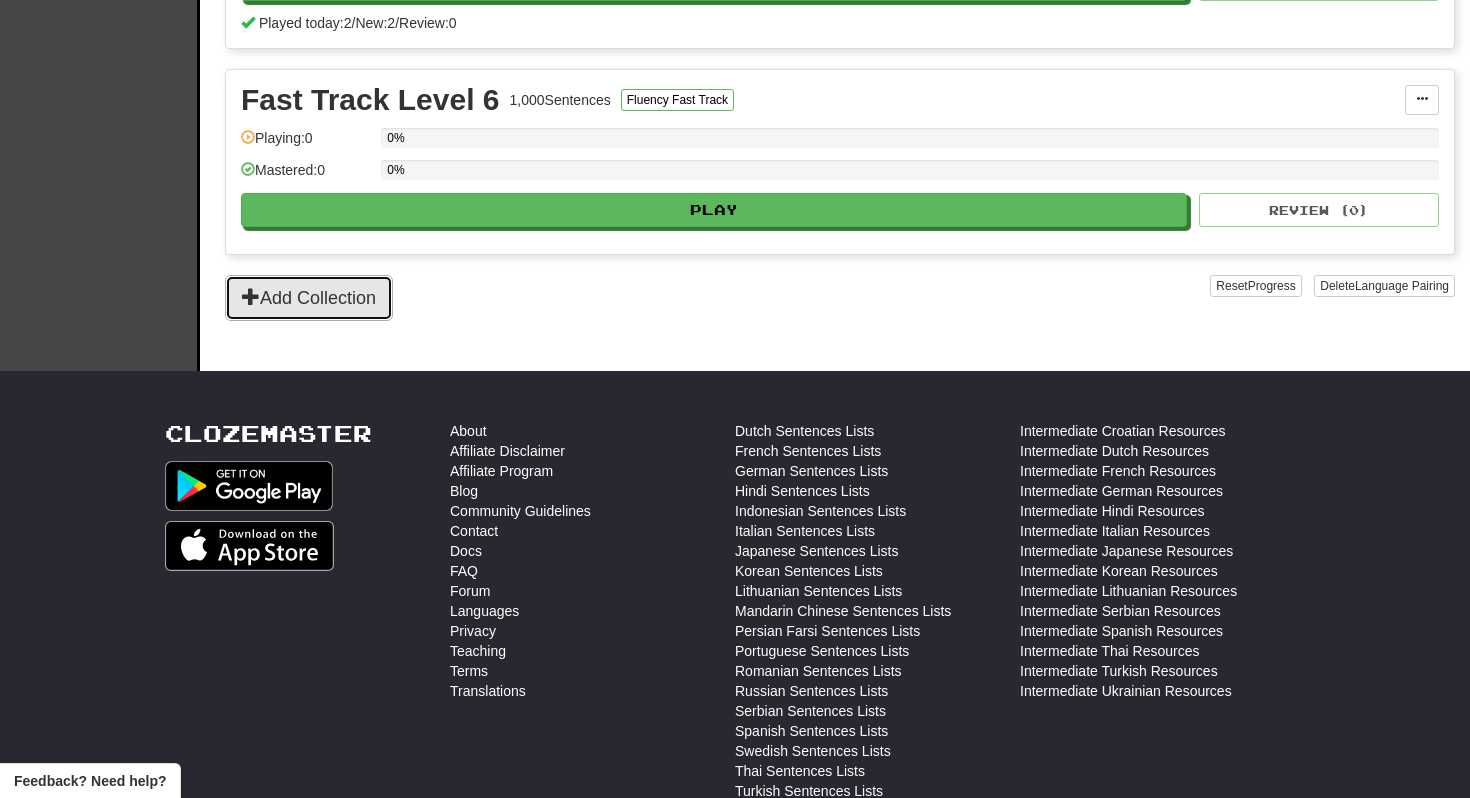 click on "Add Collection" at bounding box center [309, 298] 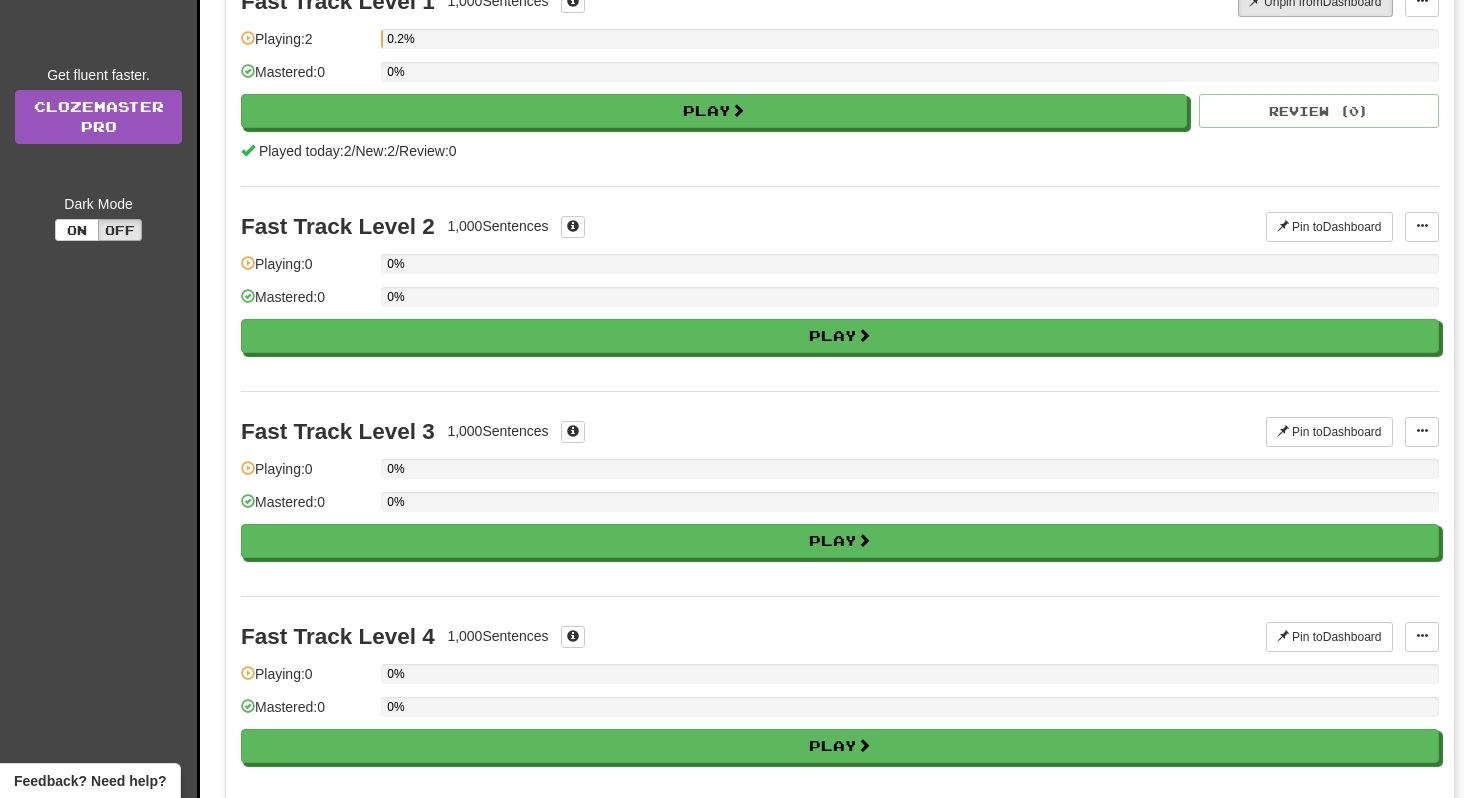 scroll, scrollTop: 203, scrollLeft: 0, axis: vertical 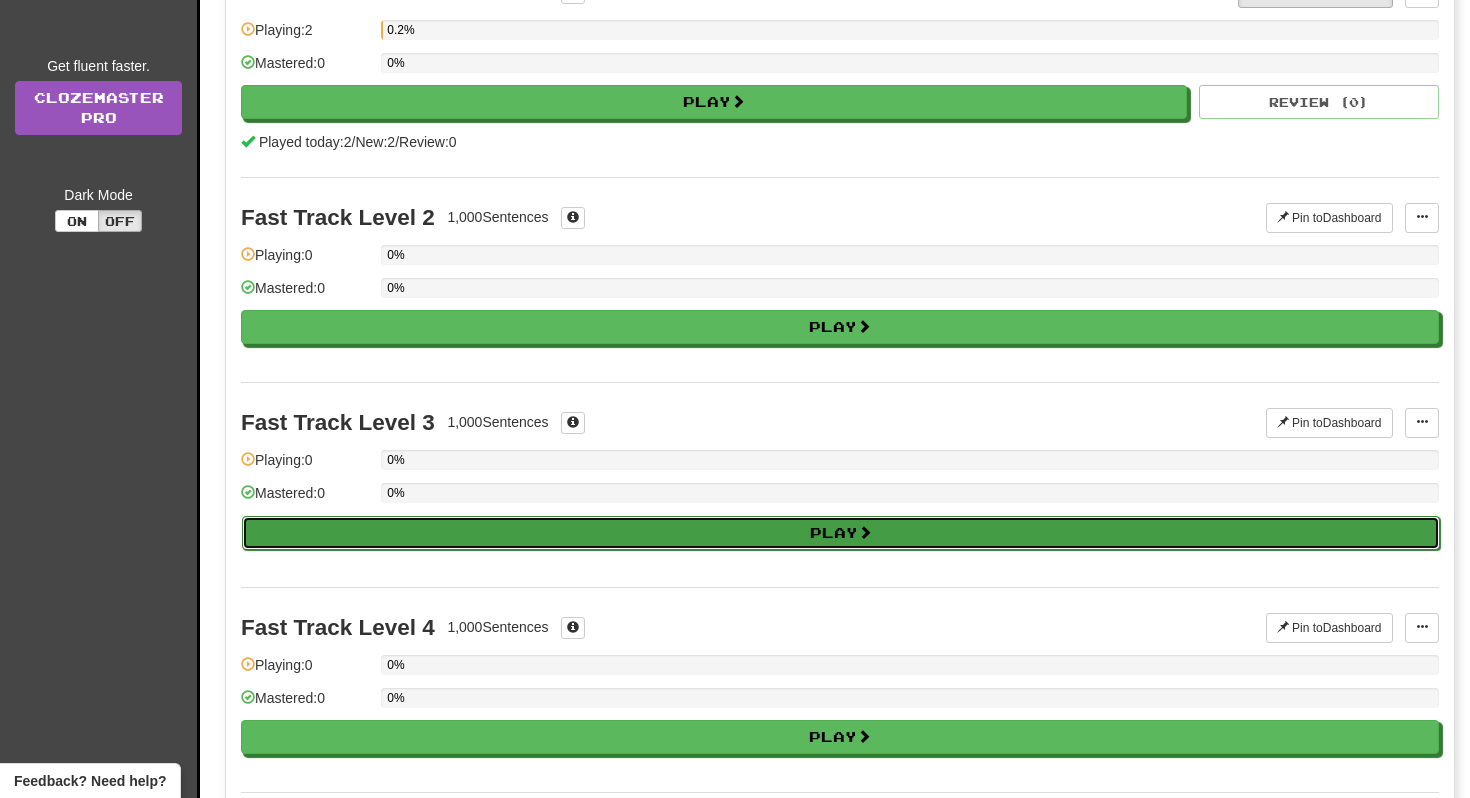 click on "Play" at bounding box center [841, 533] 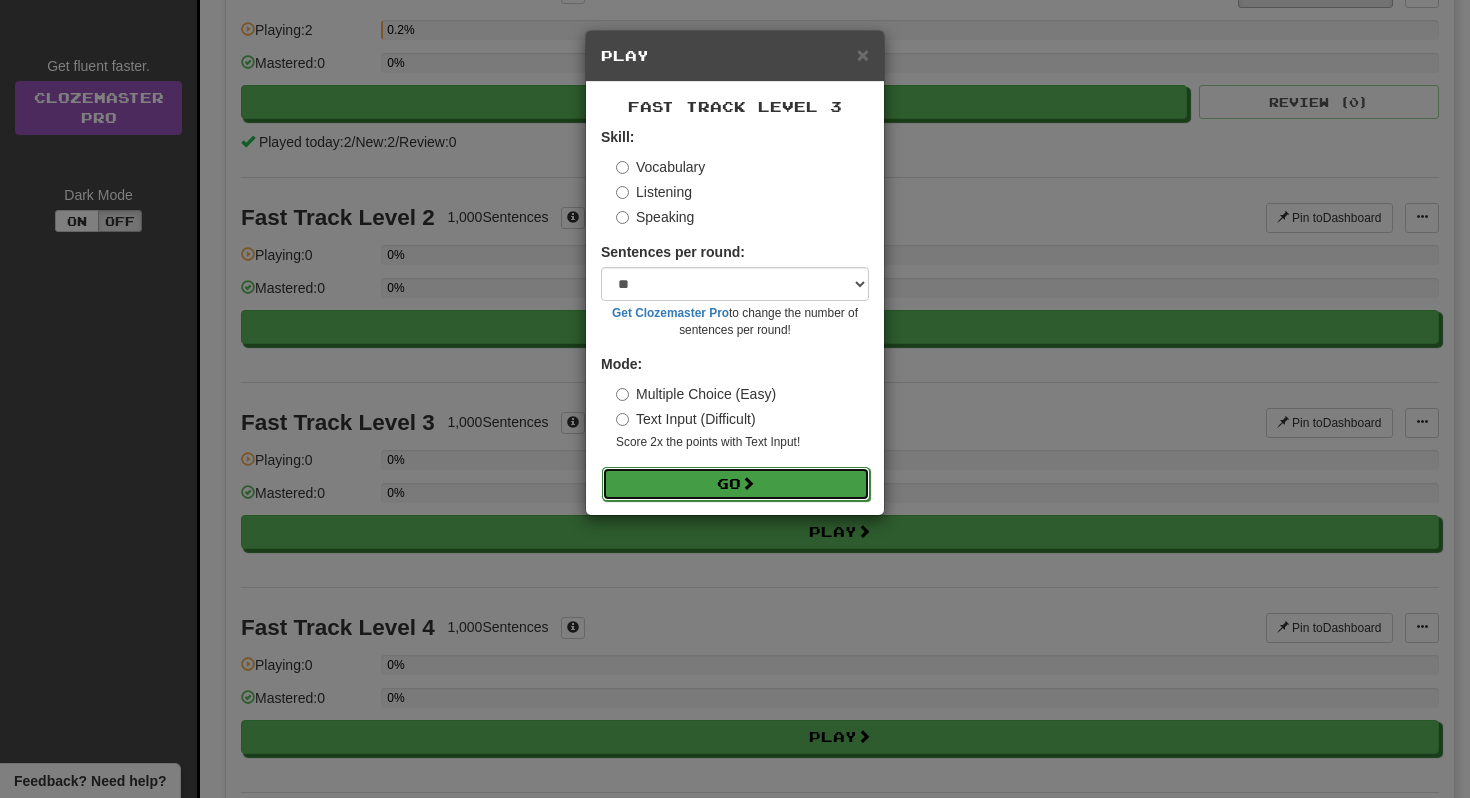click on "Go" at bounding box center (736, 484) 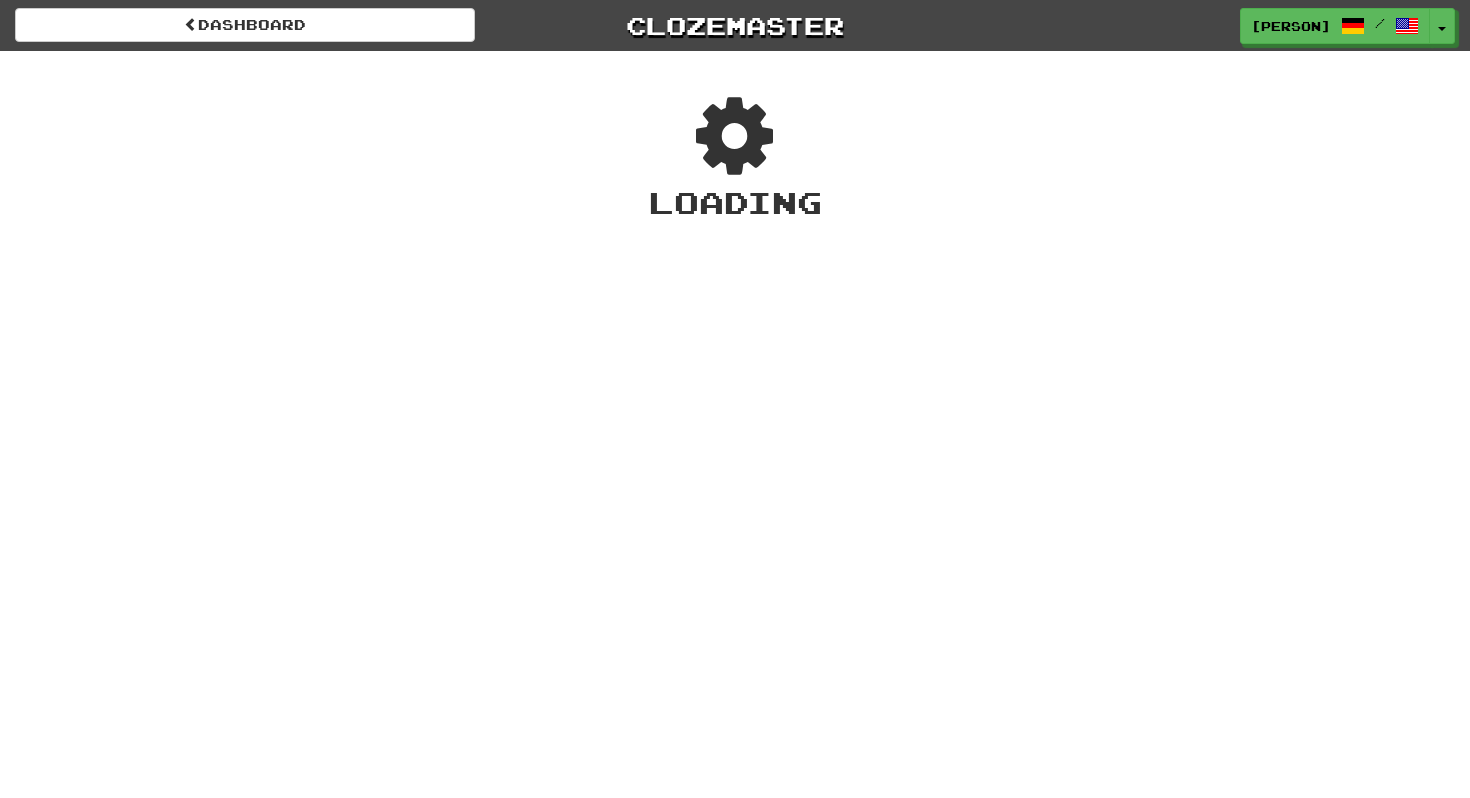scroll, scrollTop: 0, scrollLeft: 0, axis: both 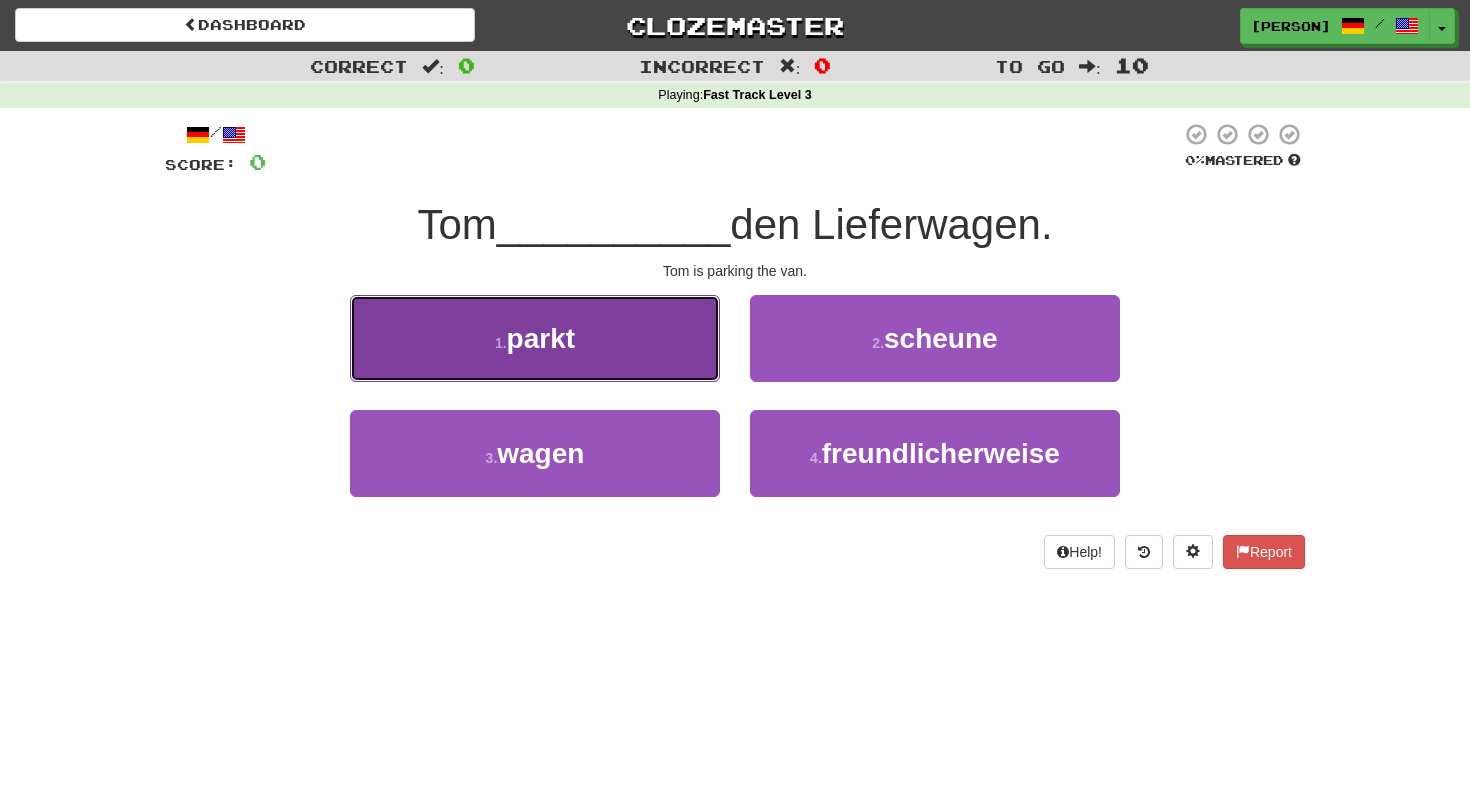 click on "1 .  parkt" at bounding box center (535, 338) 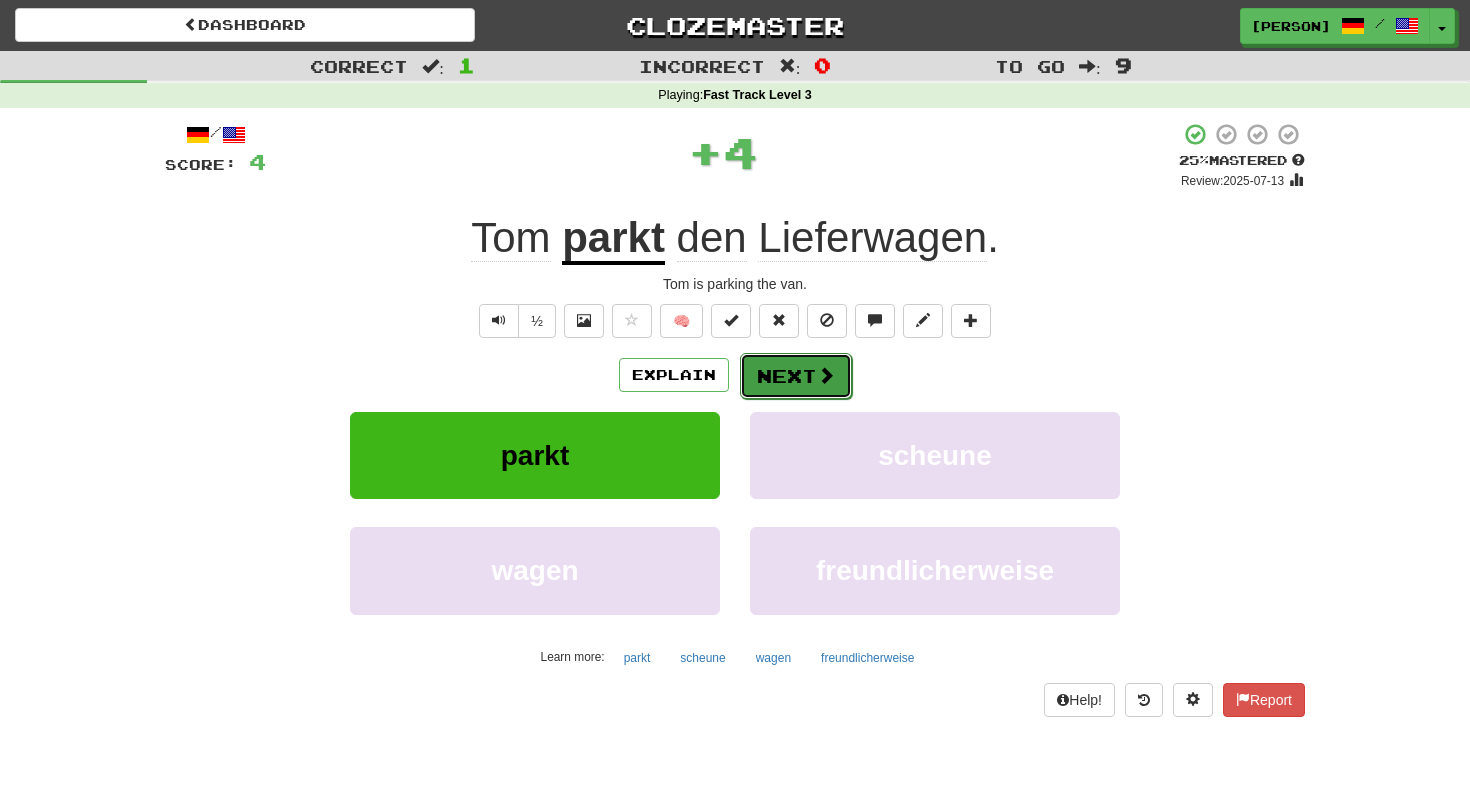 click on "Next" at bounding box center (796, 376) 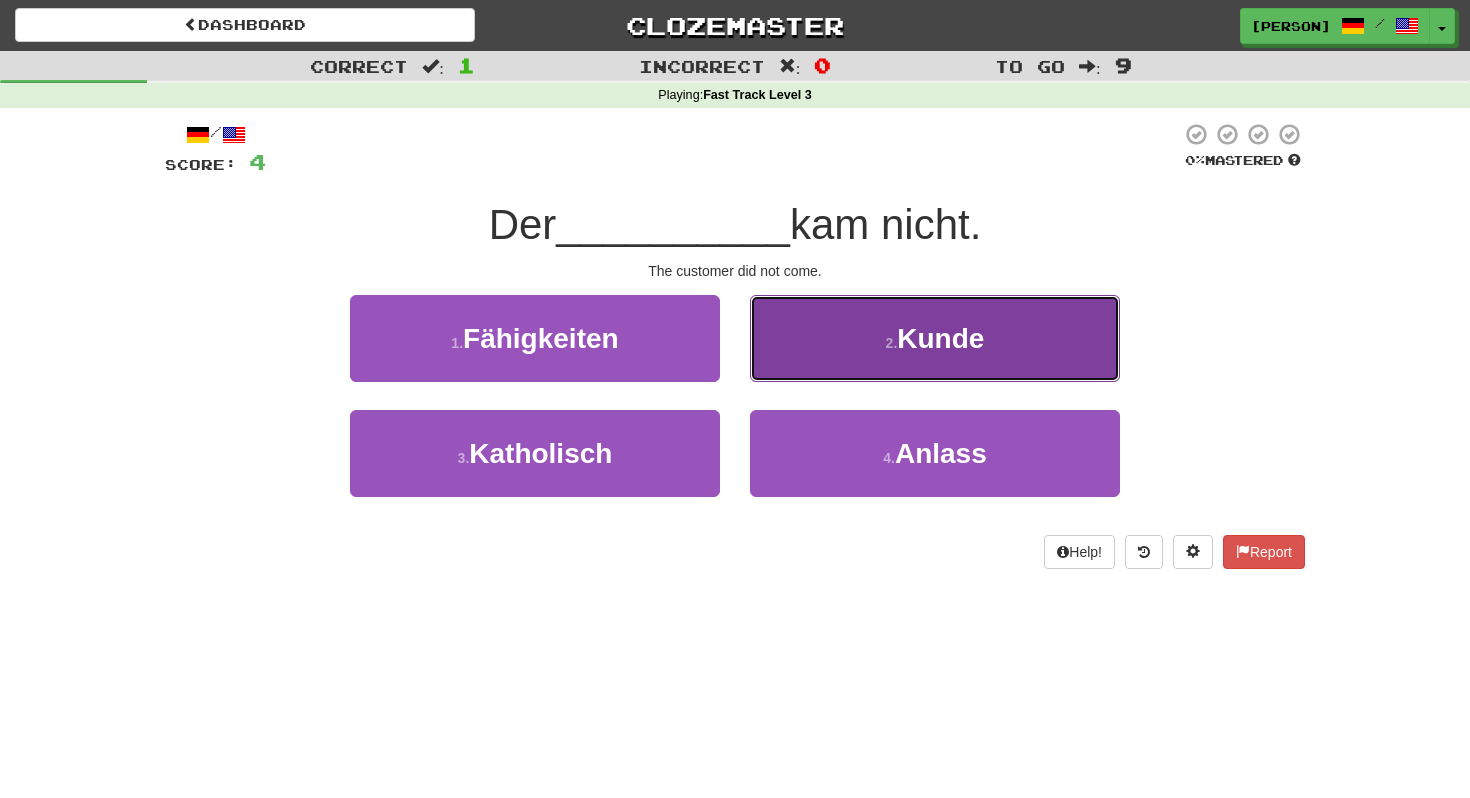 click on "2 .  Kunde" at bounding box center (935, 338) 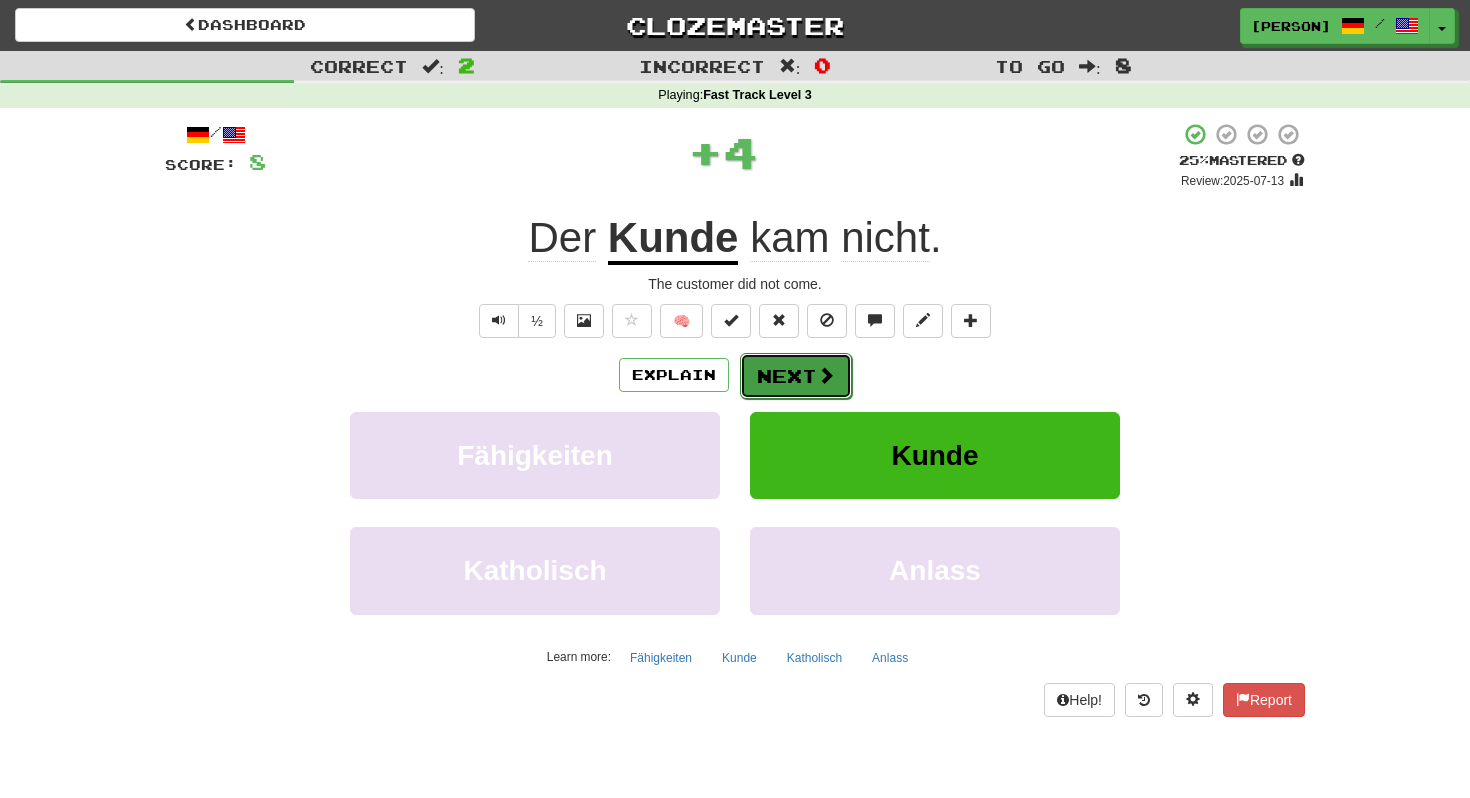 click on "Next" at bounding box center [796, 376] 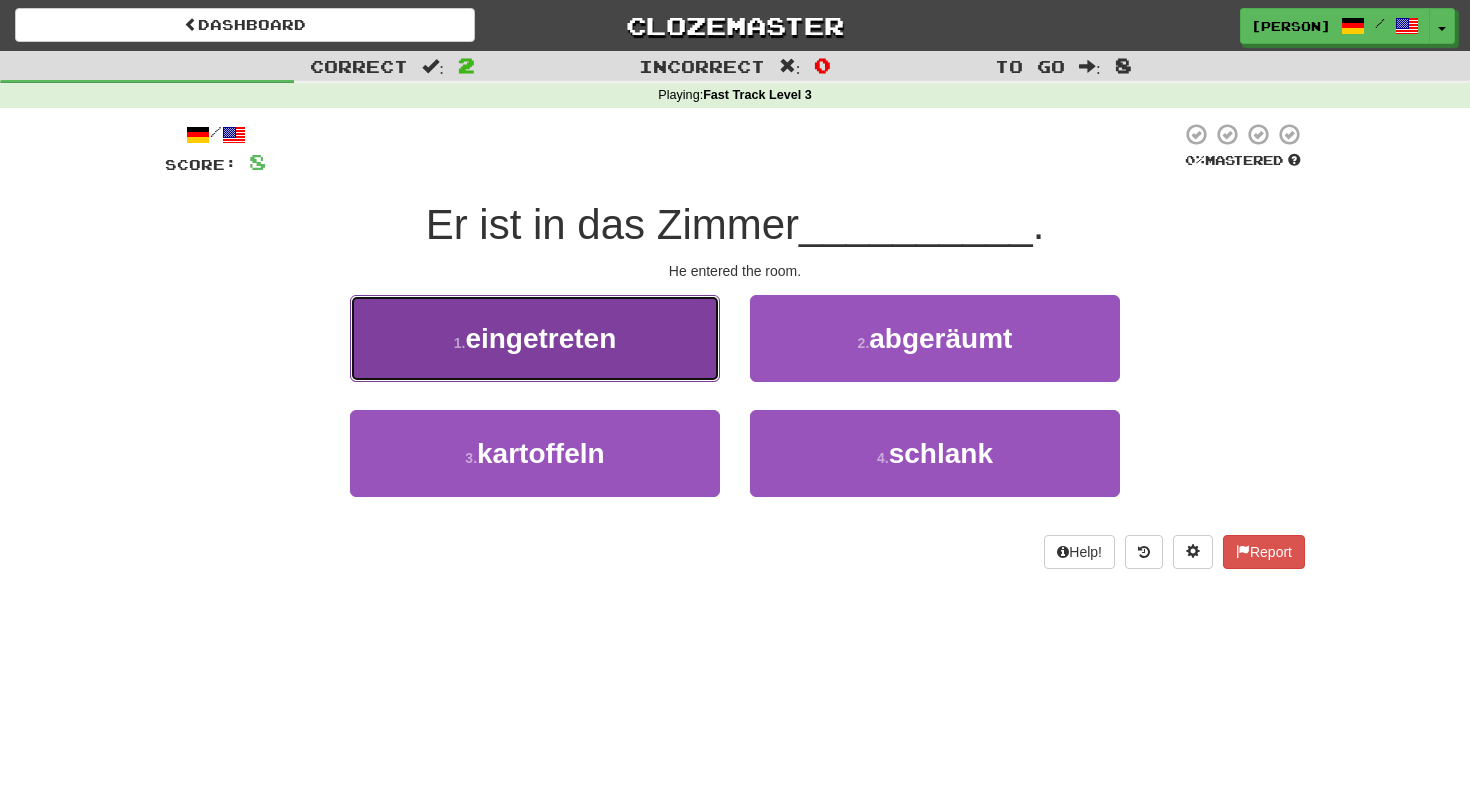 click on "1 .  eingetreten" at bounding box center [535, 338] 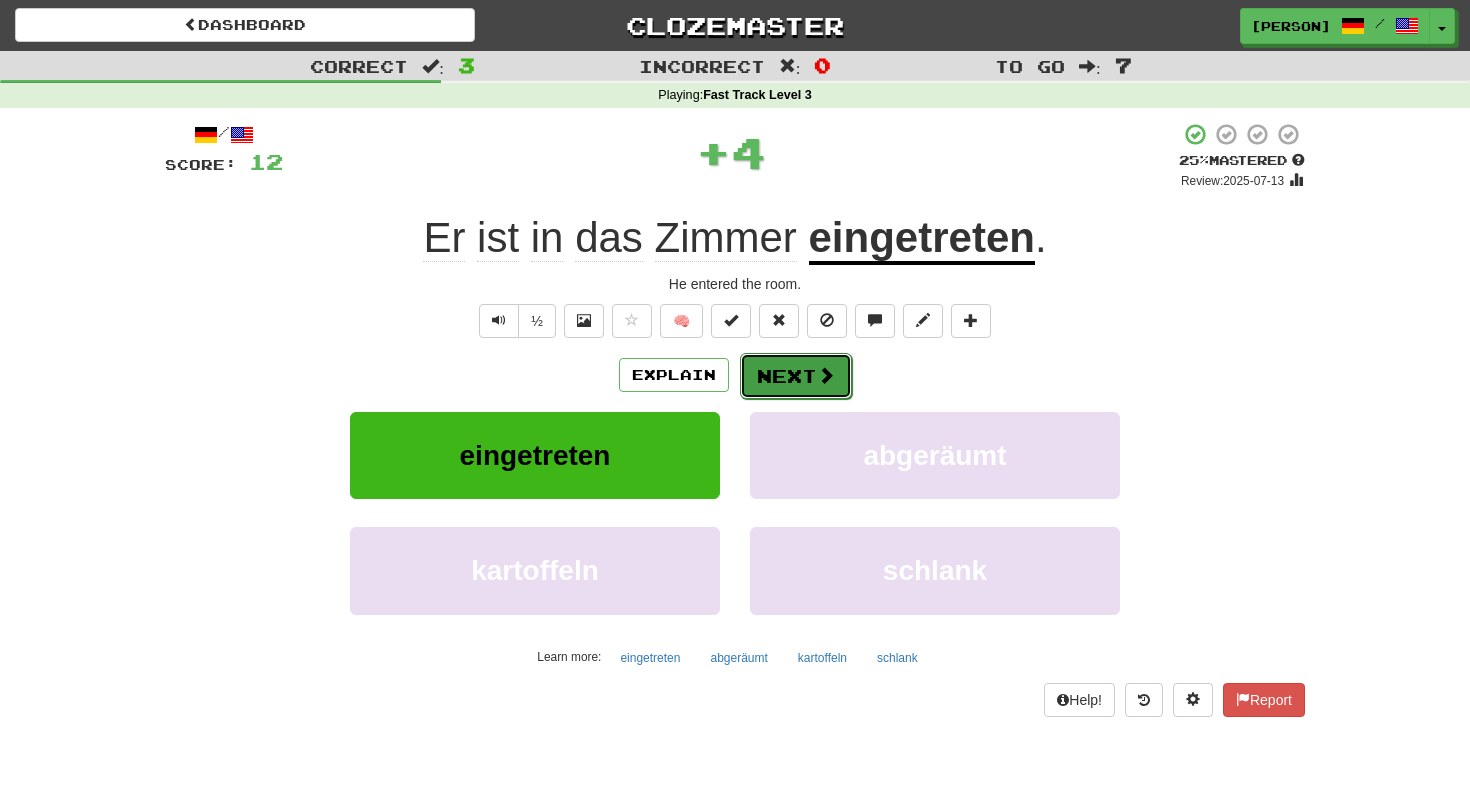 click on "Next" at bounding box center (796, 376) 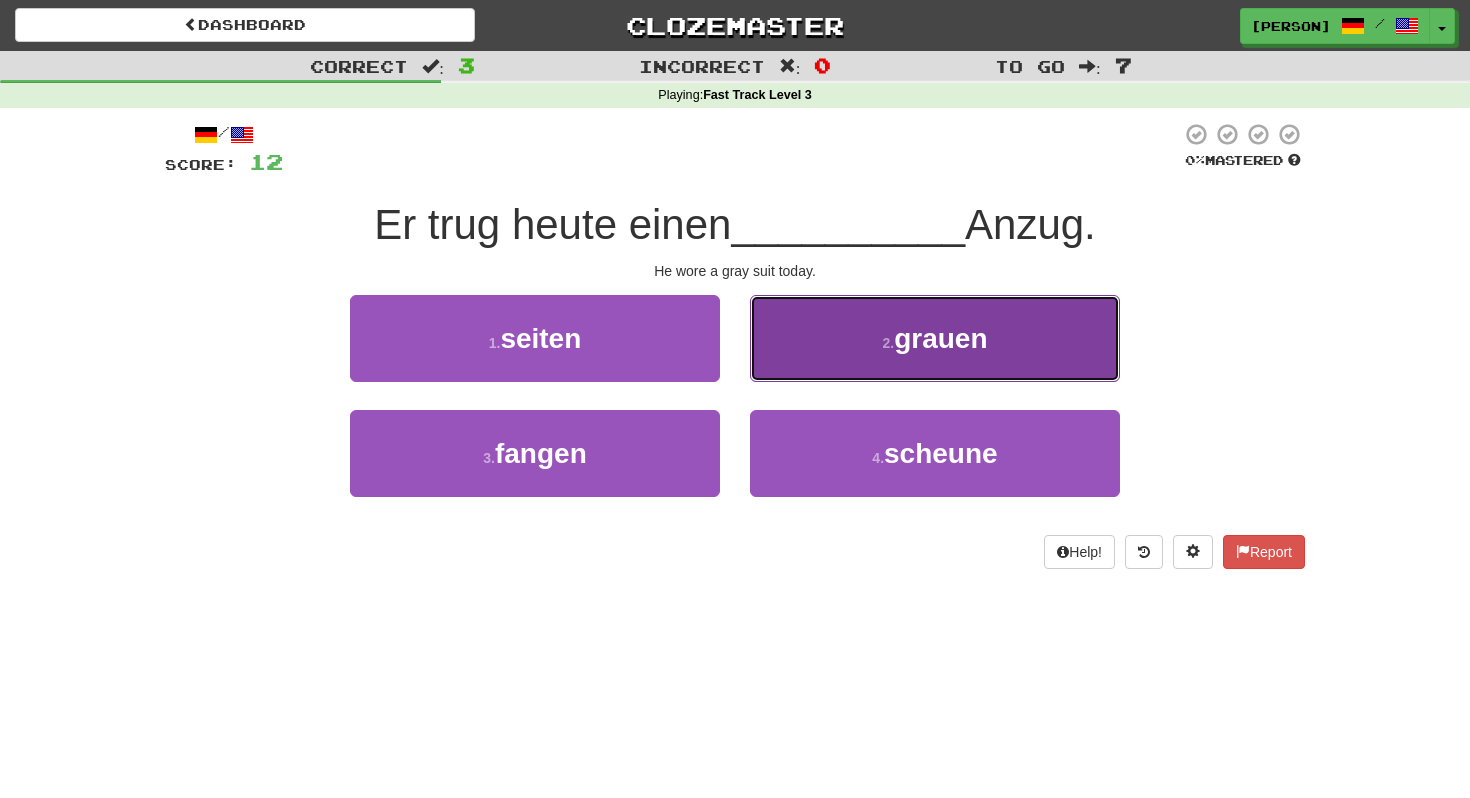 click on "2 .  grauen" at bounding box center [935, 338] 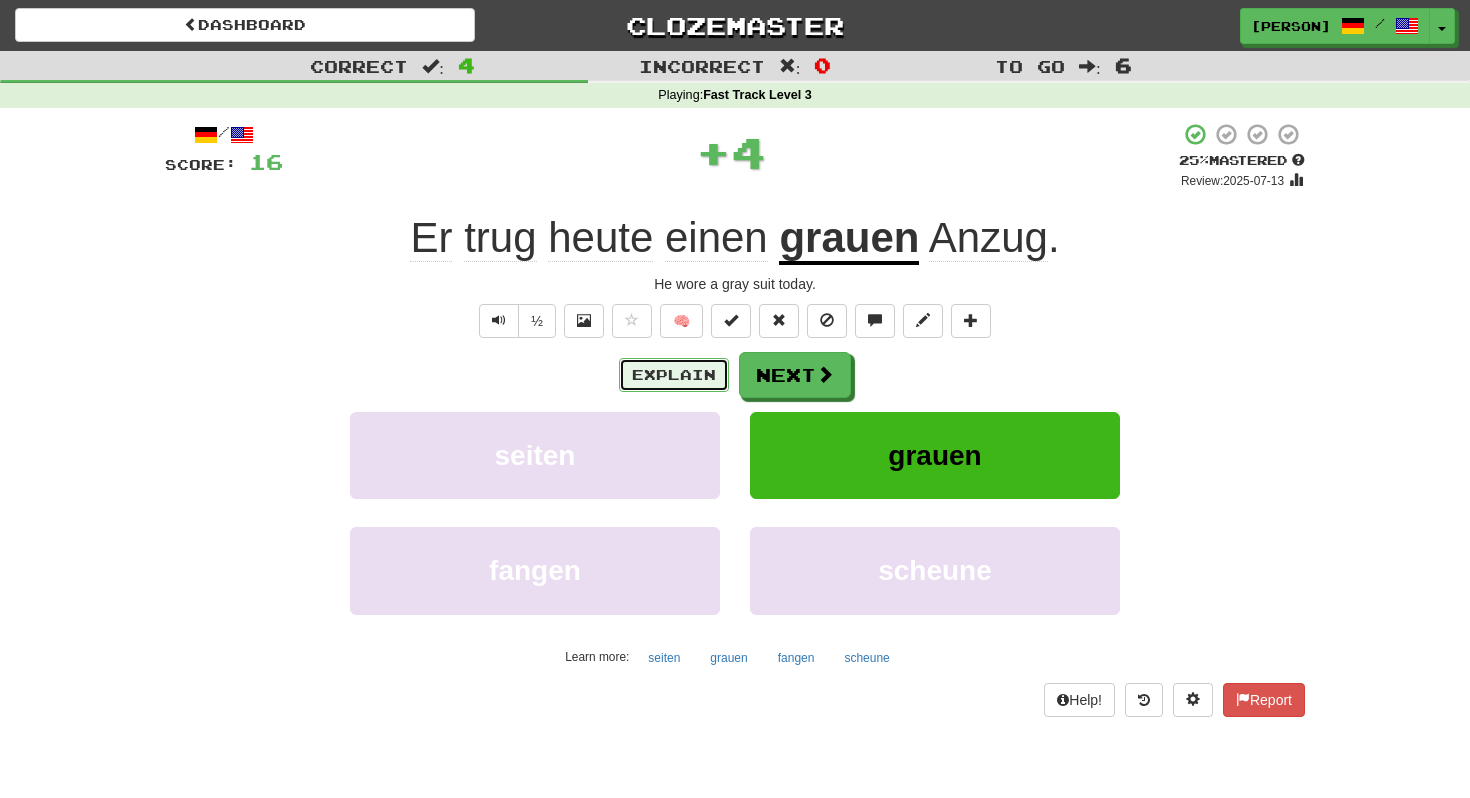 click on "Explain" at bounding box center (674, 375) 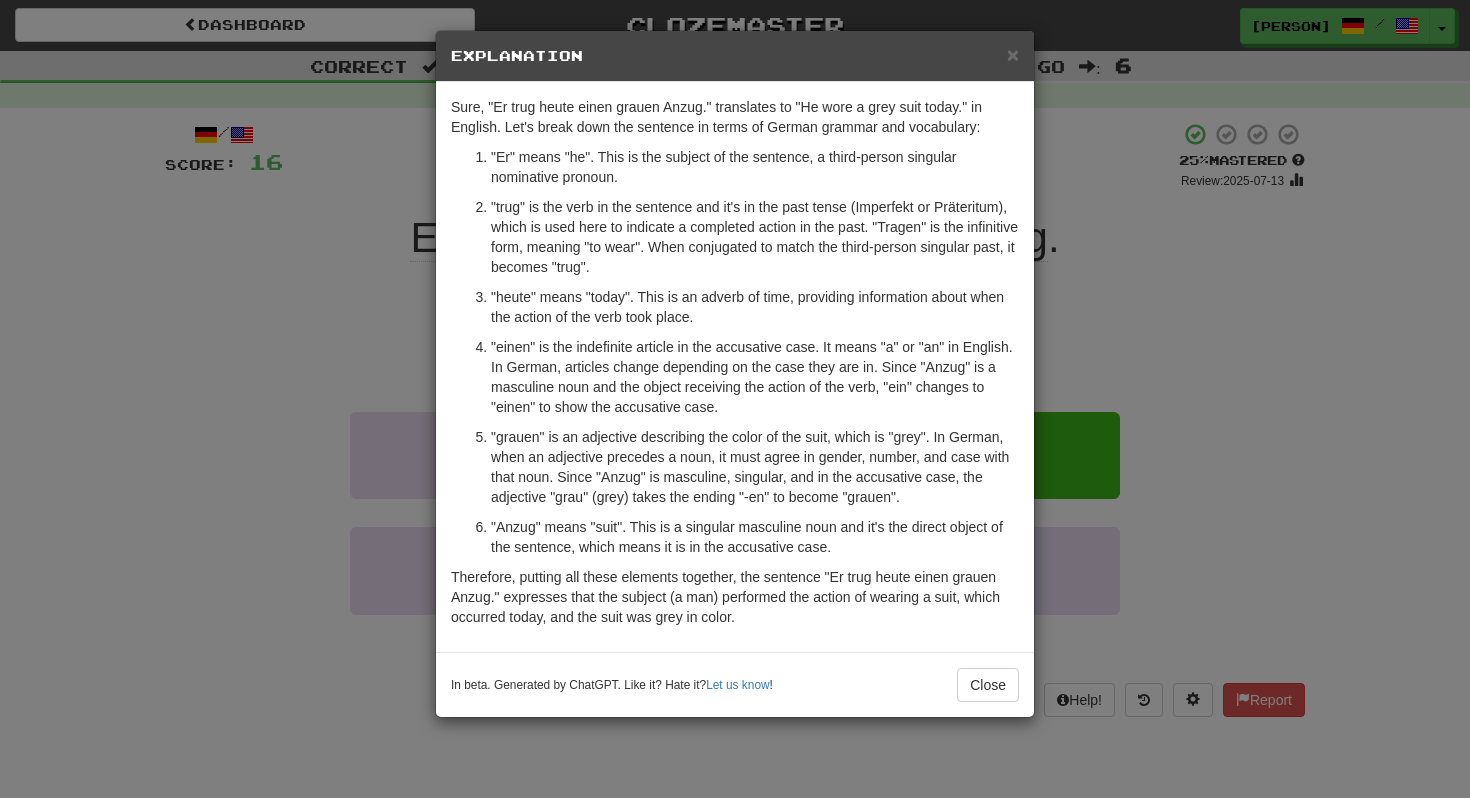 click on "× Explanation Sure, "Er trug heute einen grauen Anzug." translates to "He wore a grey suit today." in English. Let's break down the sentence in terms of German grammar and vocabulary:
"Er" means "he". This is the subject of the sentence, a third-person singular nominative pronoun.
"trug" is the verb in the sentence and it's in the past tense (Imperfekt or Präteritum), which is used here to indicate a completed action in the past. "Tragen" is the infinitive form, meaning "to wear". When conjugated to match the third-person singular past, it becomes "trug".
"heute" means "today". This is an adverb of time, providing information about when the action of the verb took place.
"einen" is the indefinite article in the accusative case. It means "a" or "an" in English. In German, articles change depending on the case they are in. Since "Anzug" is a masculine noun and the object receiving the action of the verb, "ein" changes to "einen" to show the accusative case.
! Close" at bounding box center (735, 399) 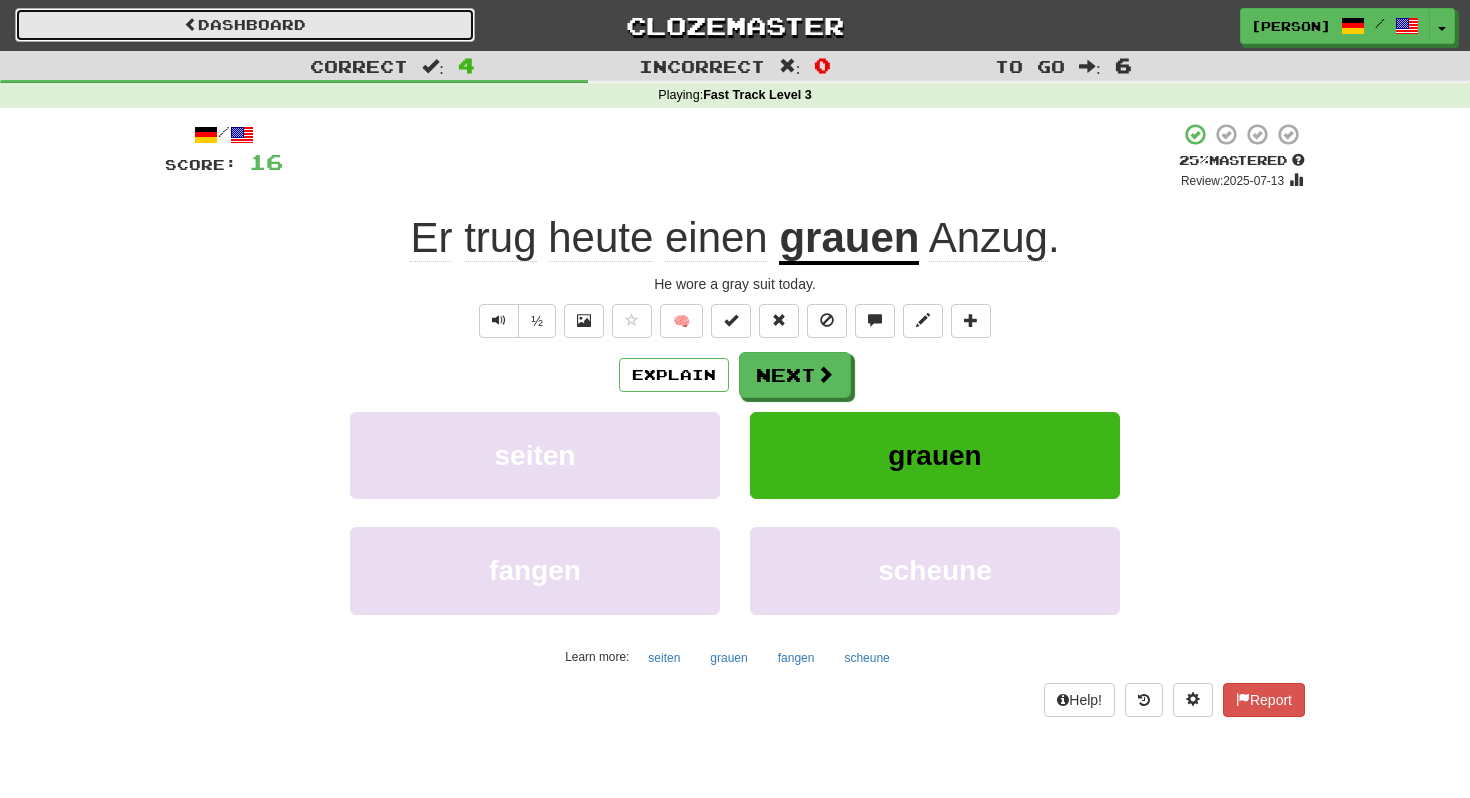 click on "Dashboard" at bounding box center [245, 25] 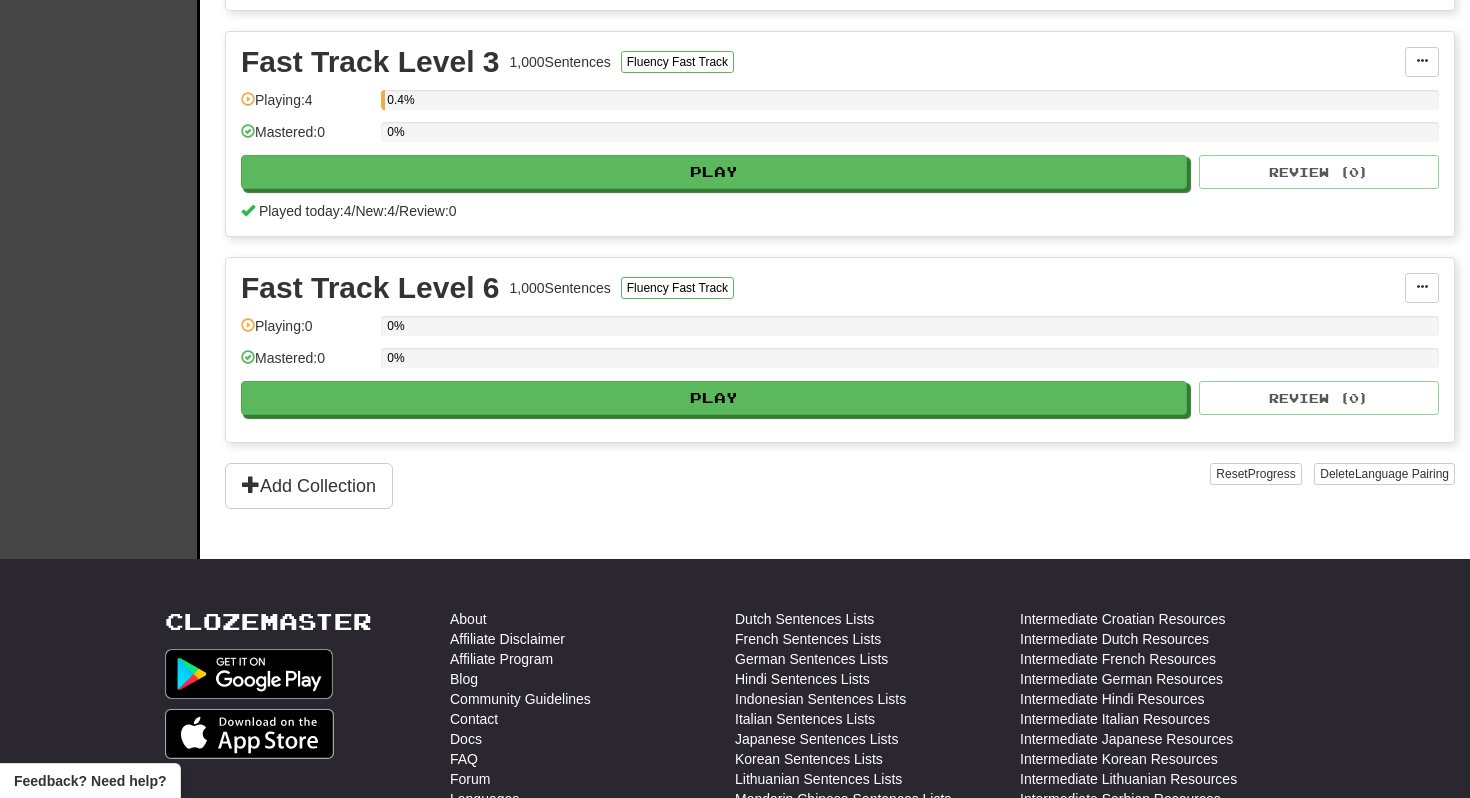 scroll, scrollTop: 730, scrollLeft: 0, axis: vertical 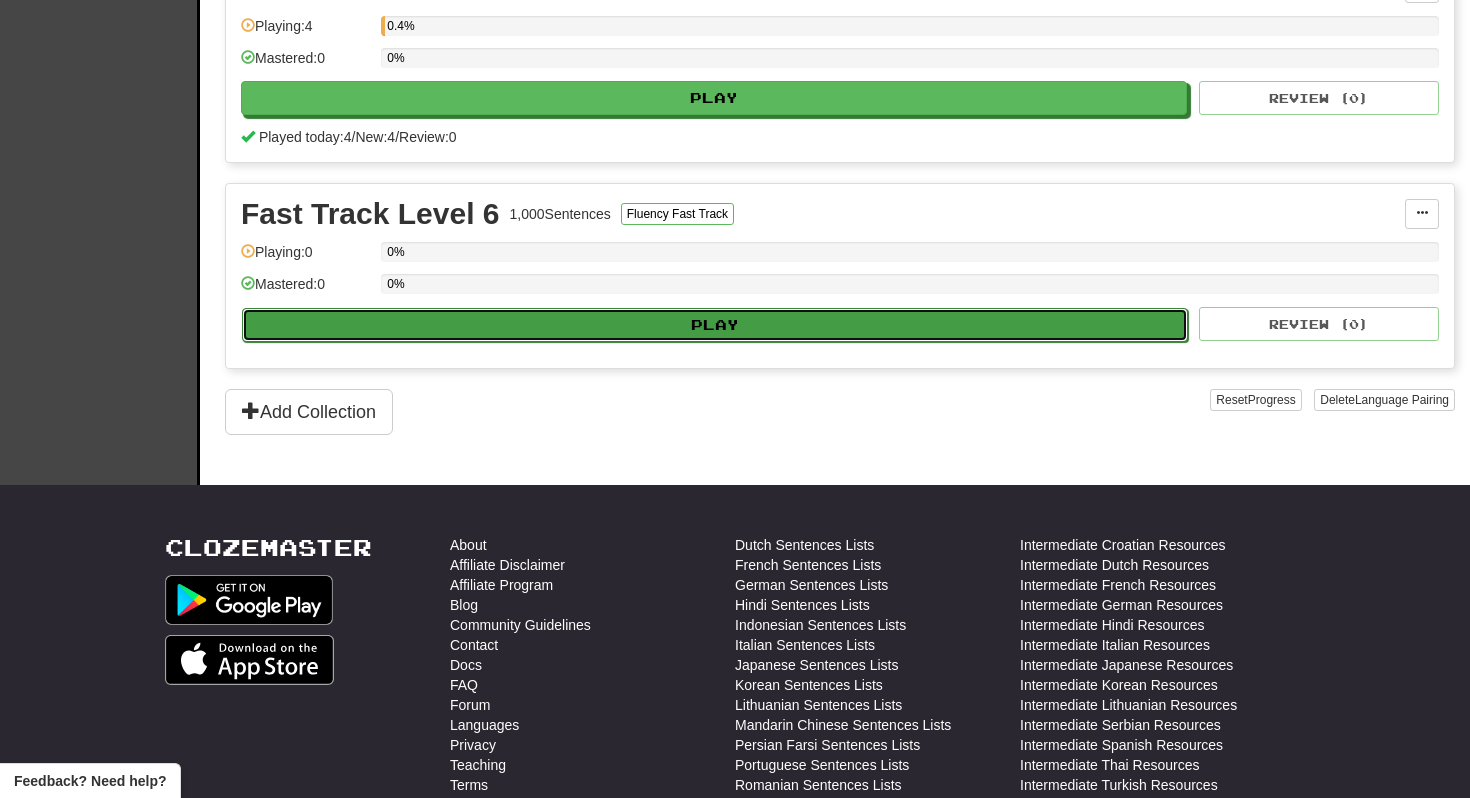 click on "Play" at bounding box center [715, 325] 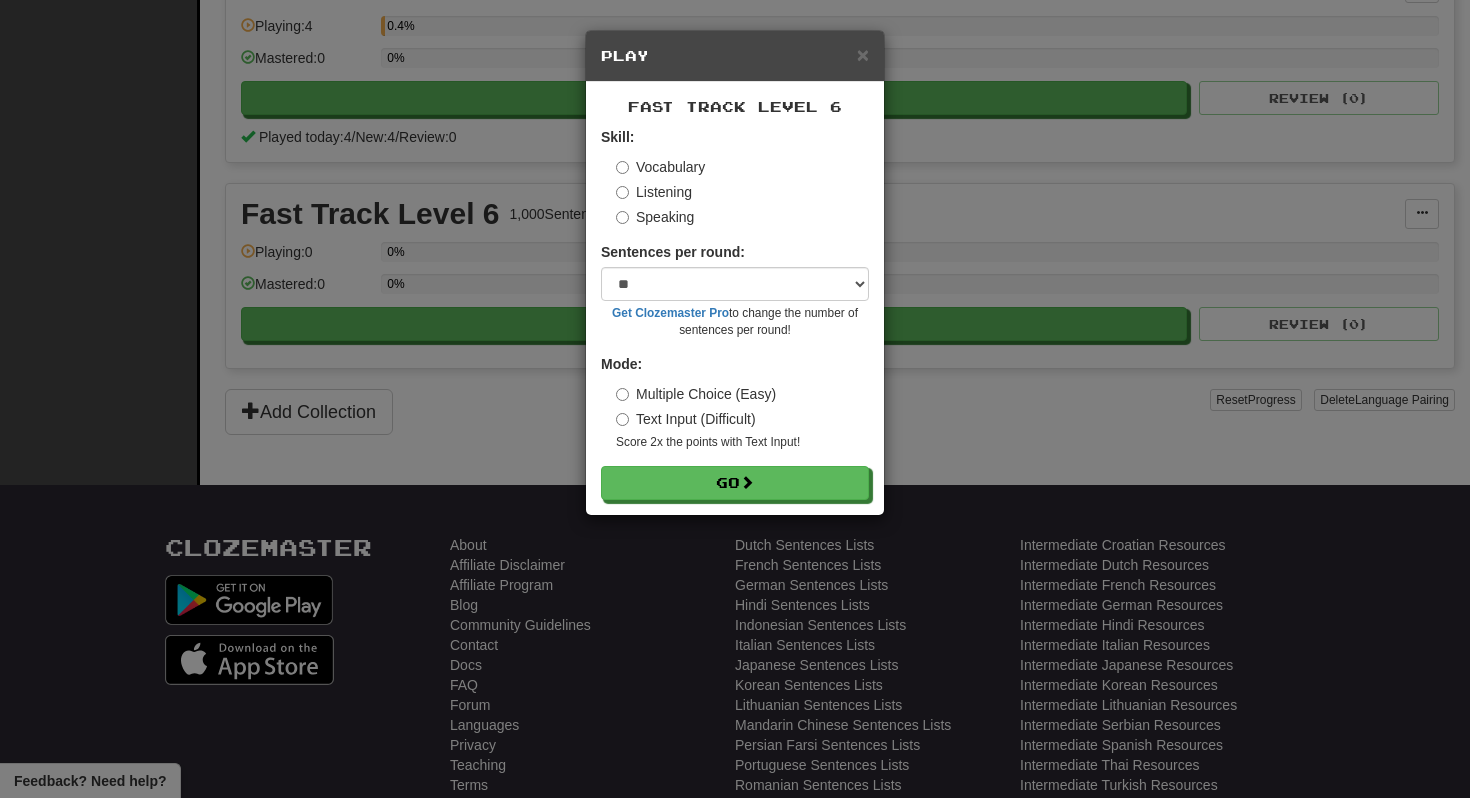 click on "Skill: Vocabulary Listening Speaking Sentences per round: * ** ** ** ** ** *** ******** Get Clozemaster Pro  to change the number of sentences per round! Mode: Multiple Choice (Easy) Text Input (Difficult) Score 2x the points with Text Input ! Go" at bounding box center [735, 313] 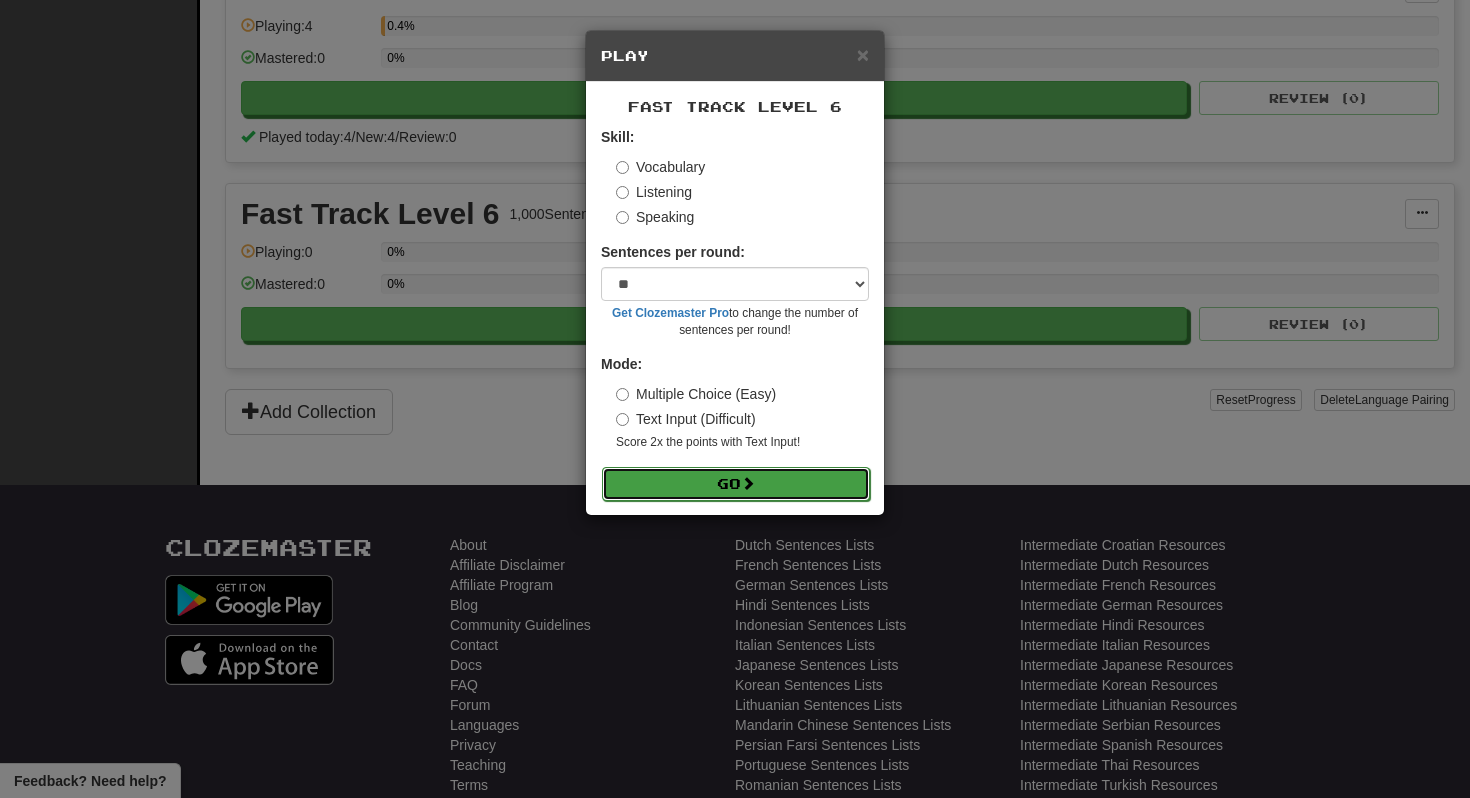 click on "Go" at bounding box center (736, 484) 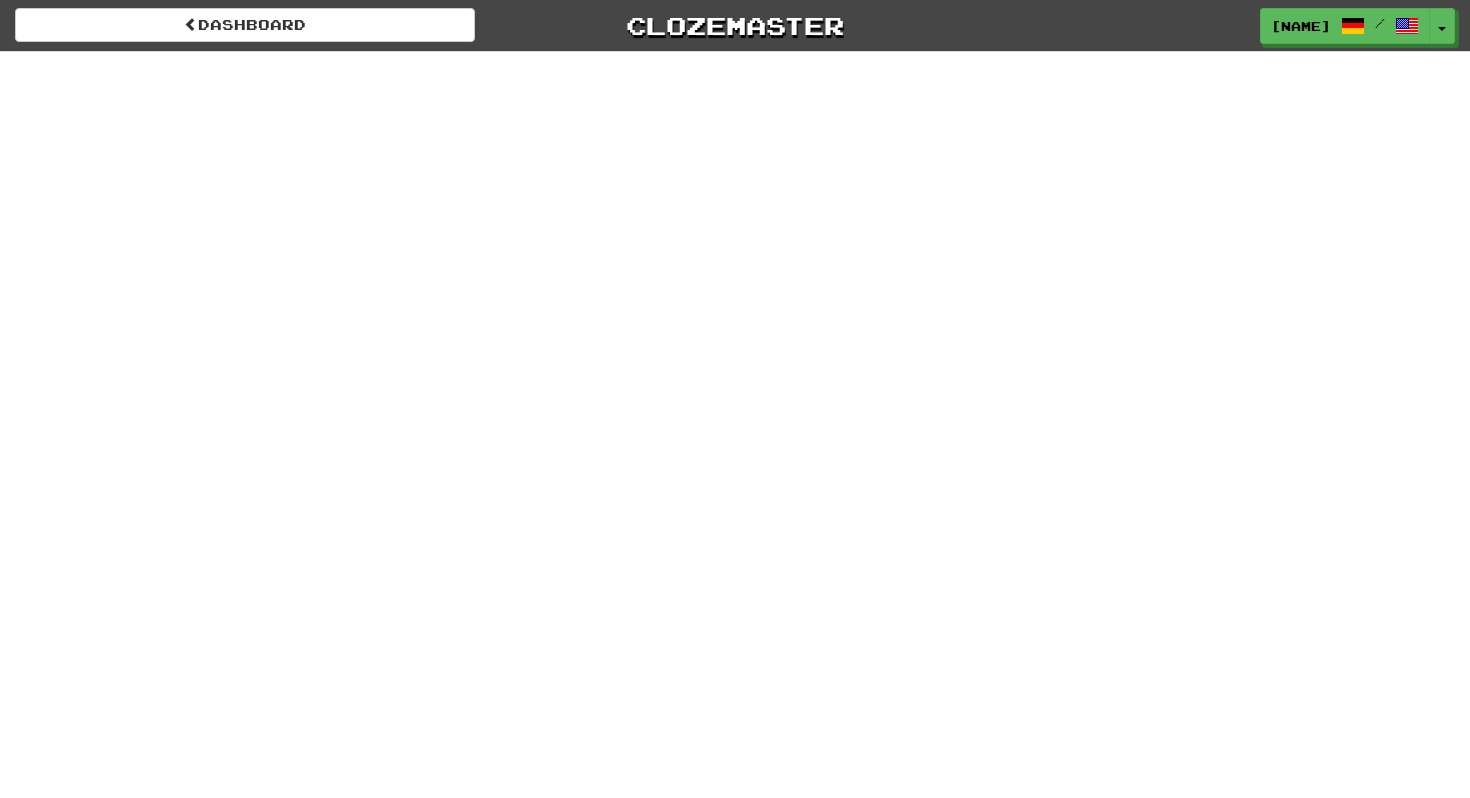 scroll, scrollTop: 0, scrollLeft: 0, axis: both 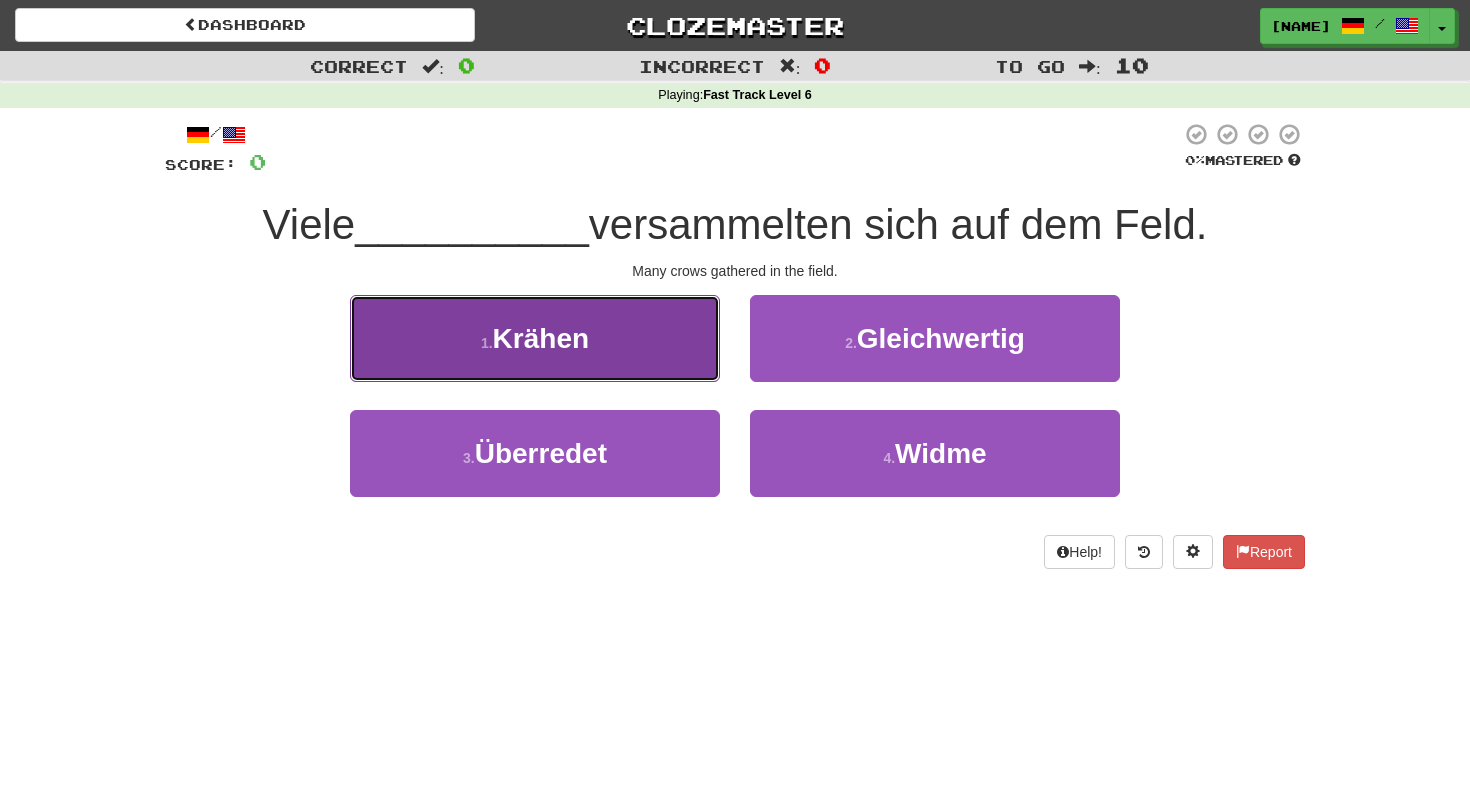 click on "1 .  Krähen" at bounding box center [535, 338] 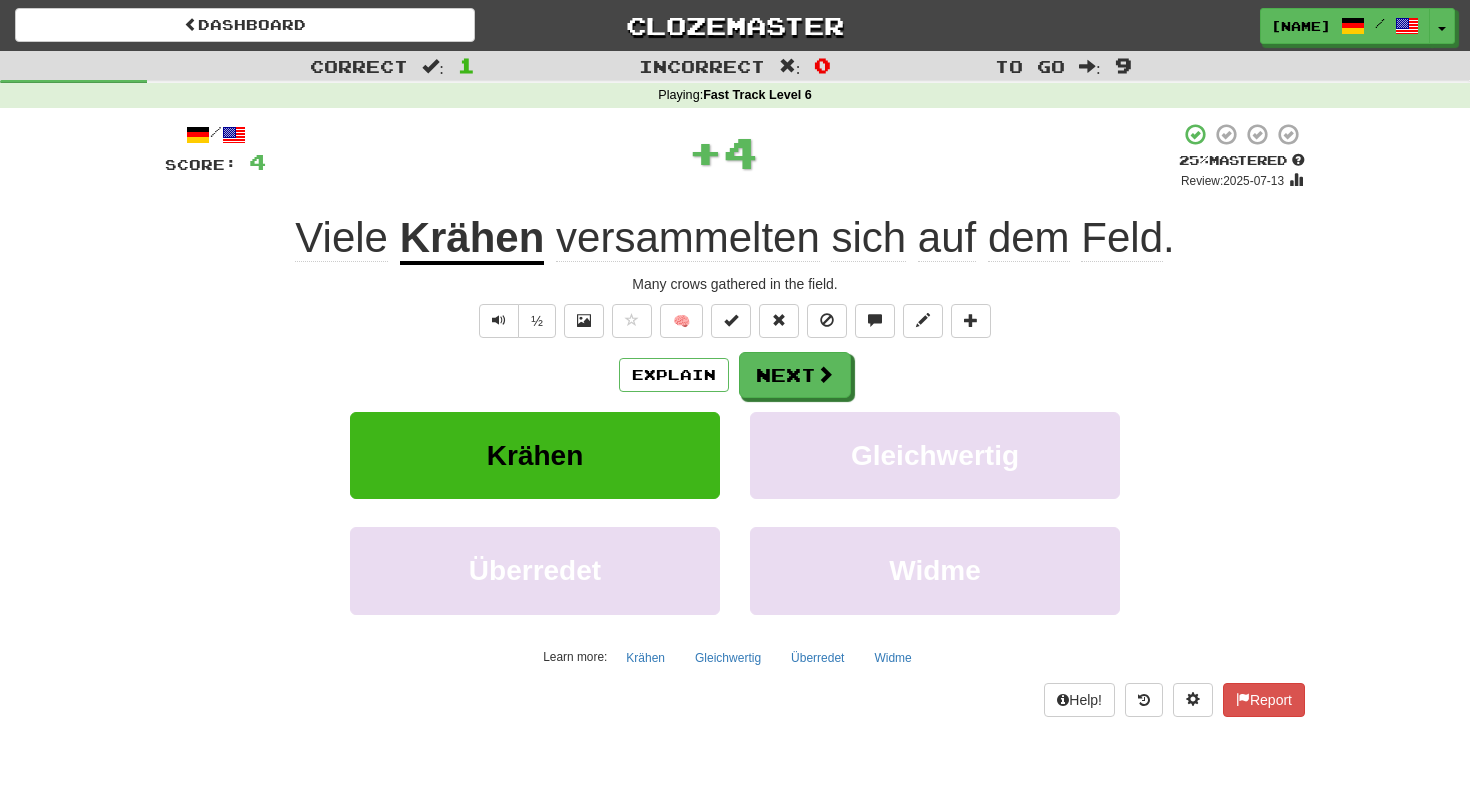 click on "Explain Next" at bounding box center [735, 375] 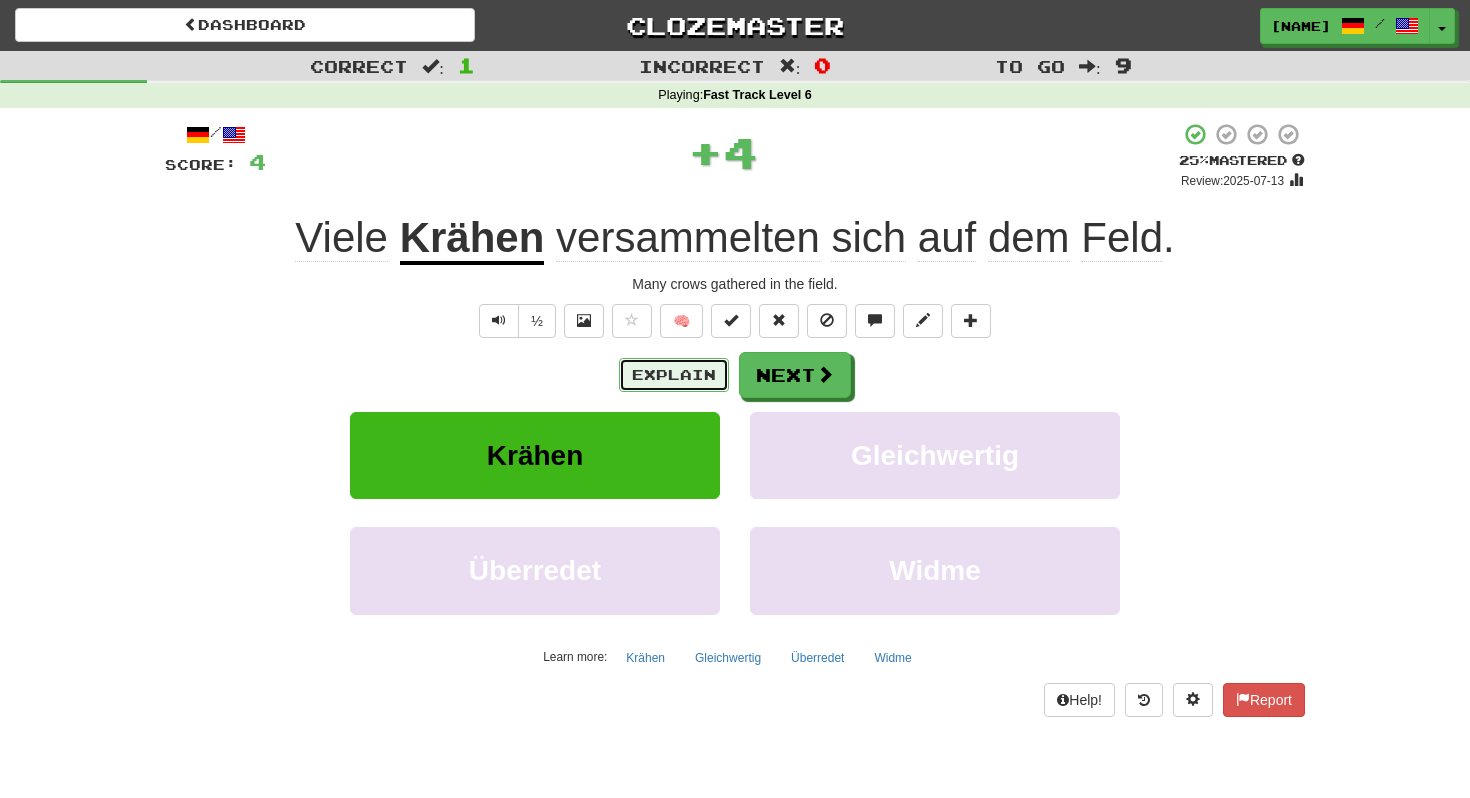 click on "Explain" at bounding box center (674, 375) 